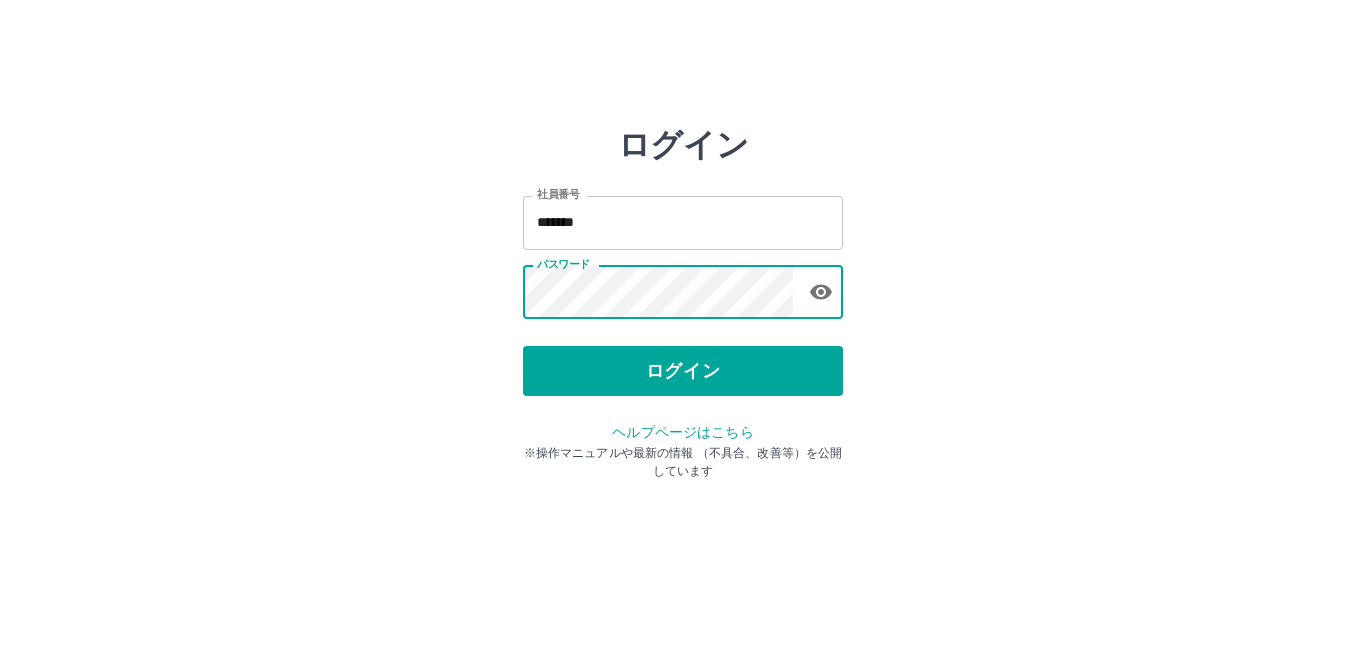 scroll, scrollTop: 0, scrollLeft: 0, axis: both 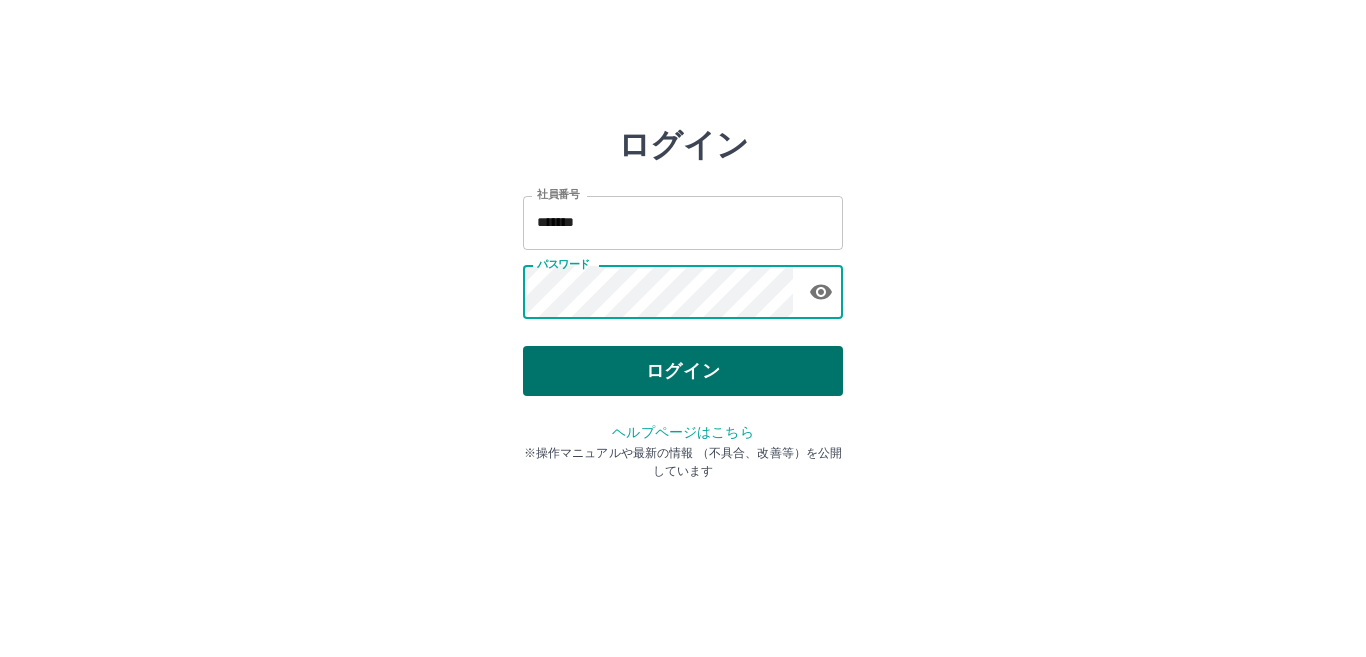 click on "ログイン" at bounding box center [683, 371] 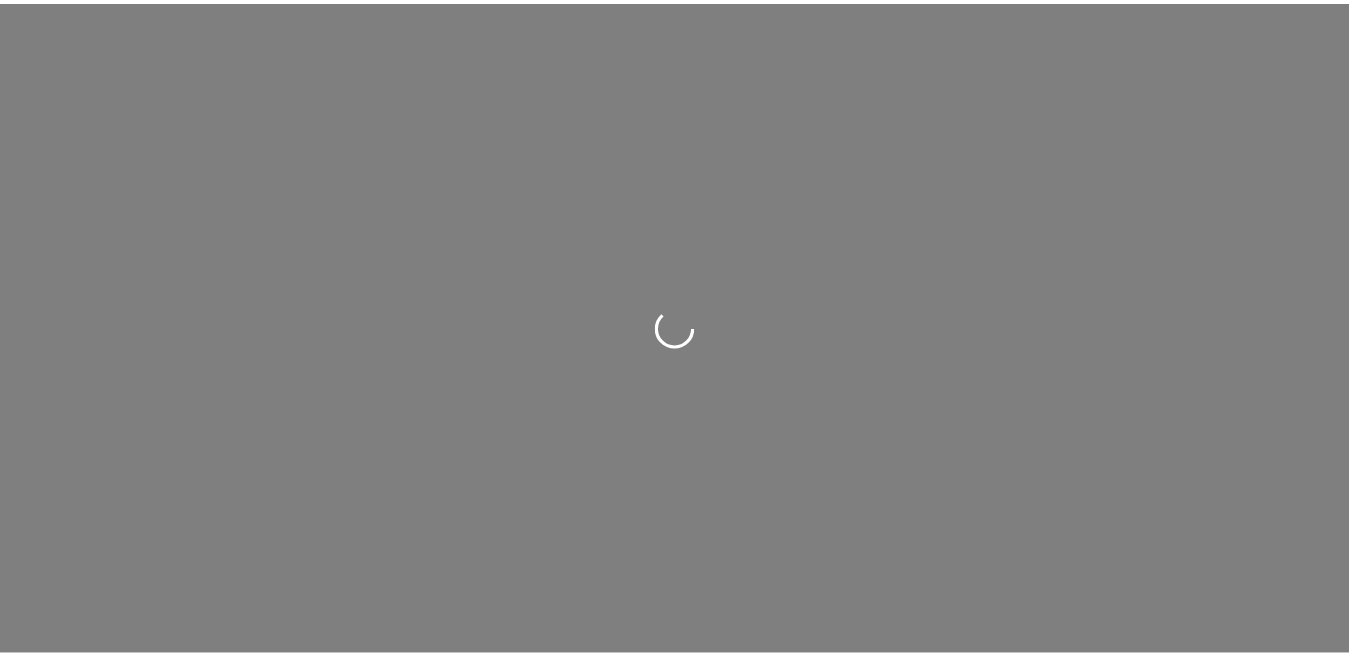 scroll, scrollTop: 0, scrollLeft: 0, axis: both 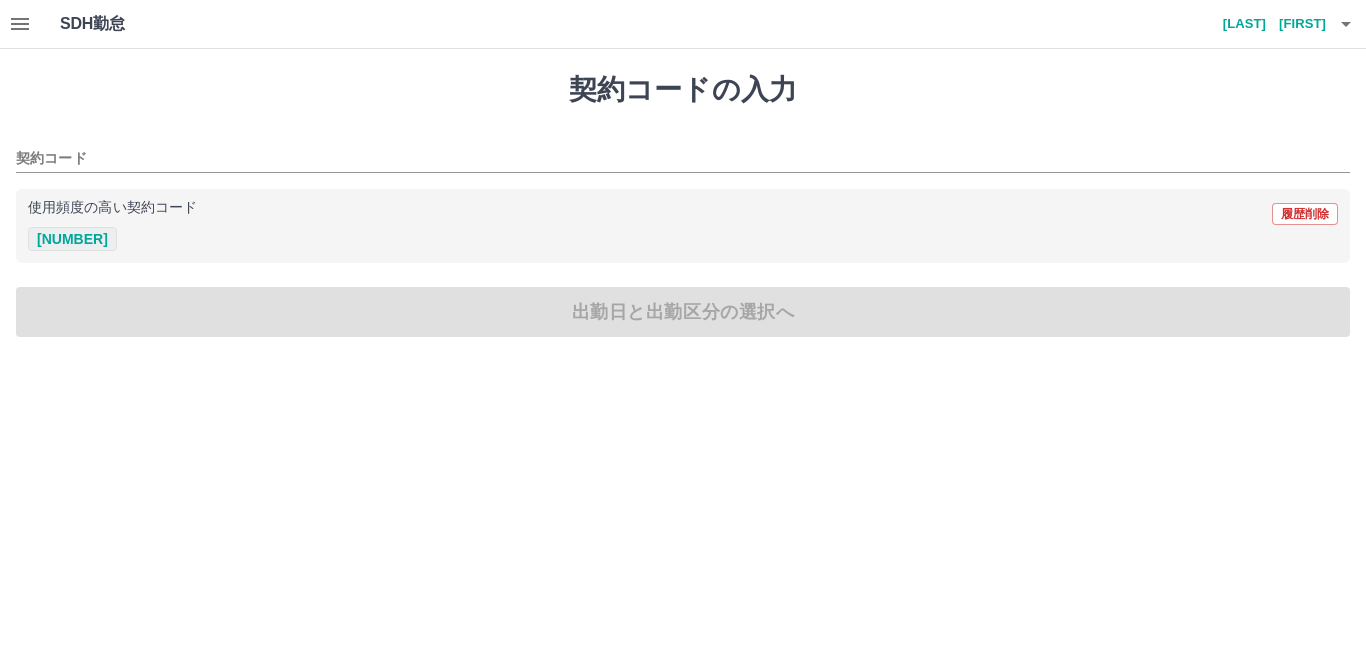 click on "[NUMBER]" at bounding box center [72, 239] 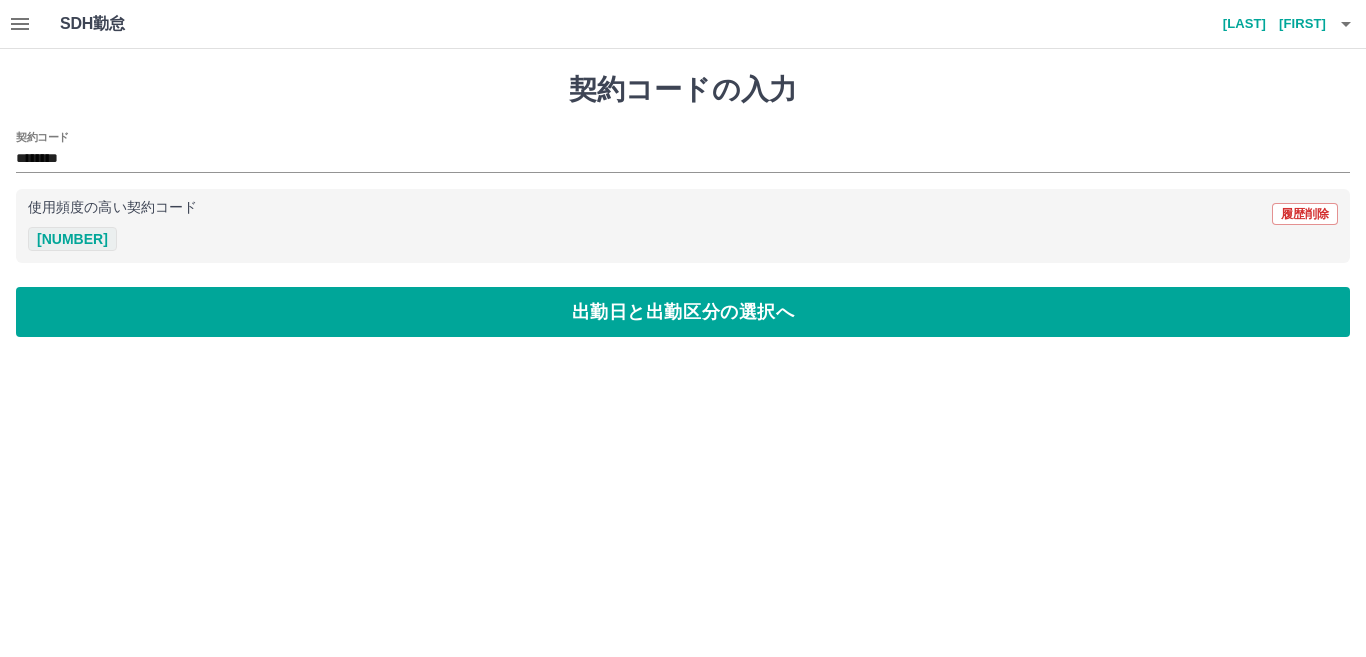 type on "********" 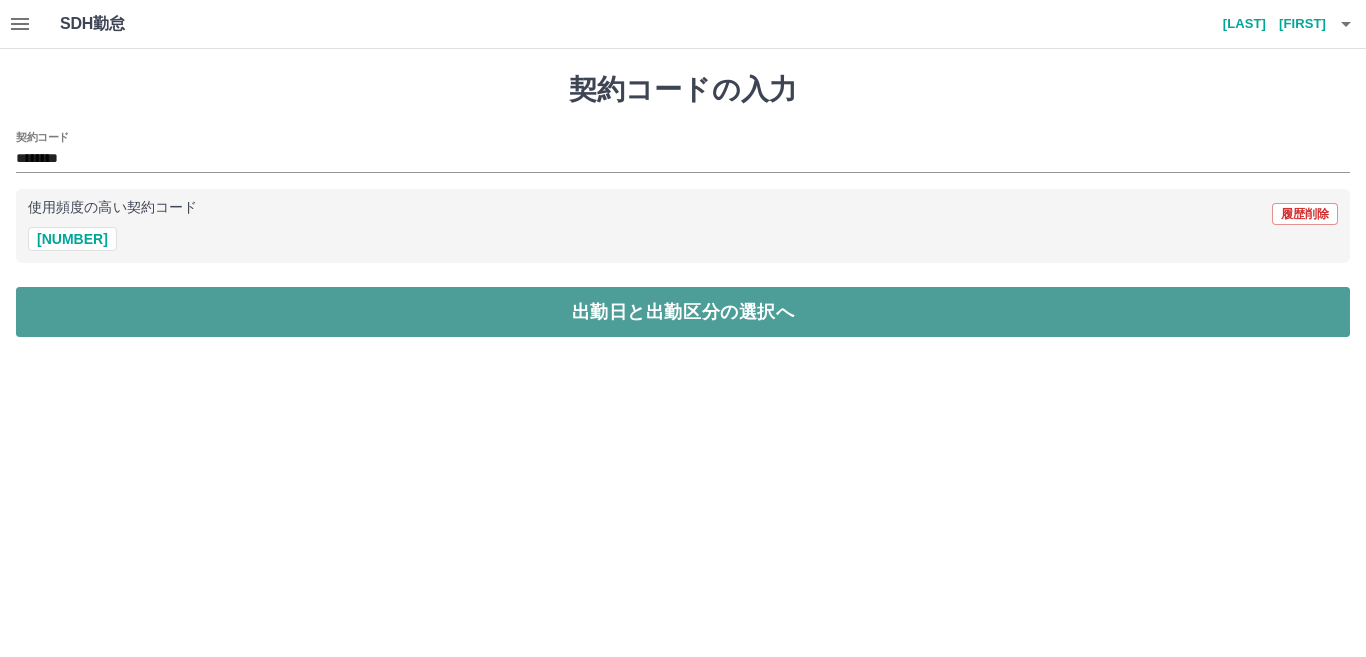 click on "出勤日と出勤区分の選択へ" at bounding box center (683, 312) 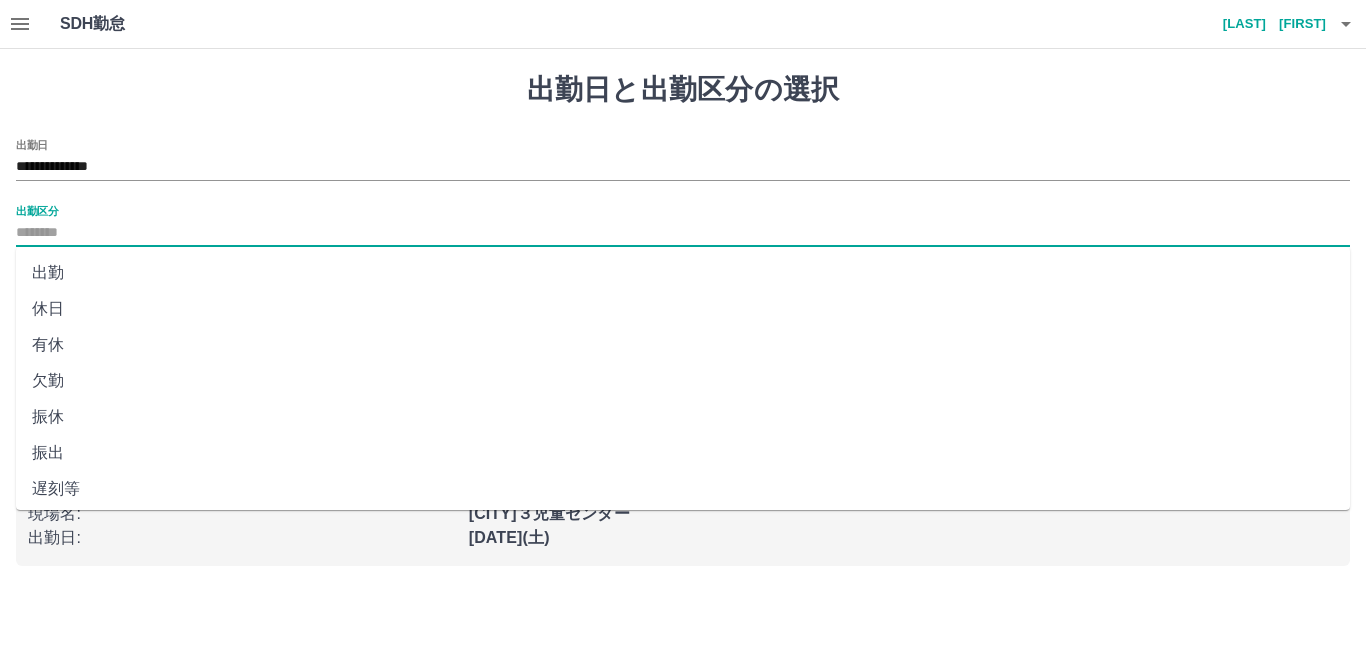 click on "出勤区分" at bounding box center [683, 233] 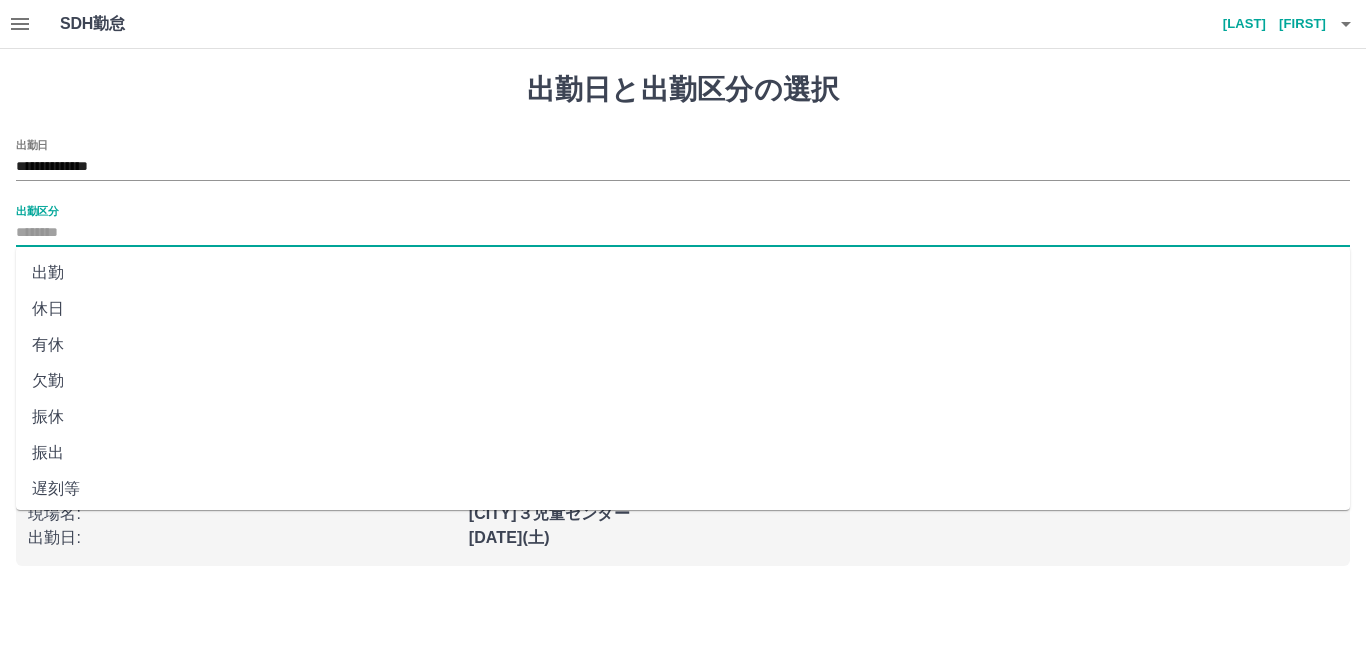 click on "出勤" at bounding box center (683, 273) 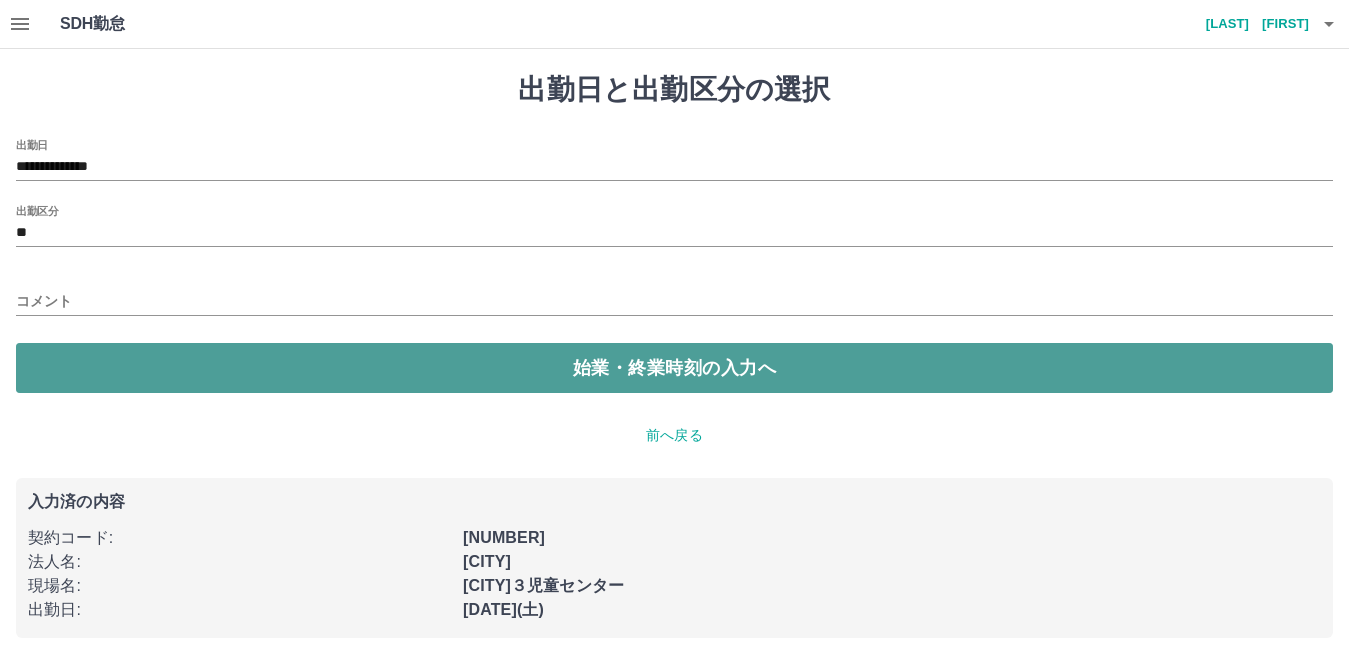 click on "始業・終業時刻の入力へ" at bounding box center [674, 368] 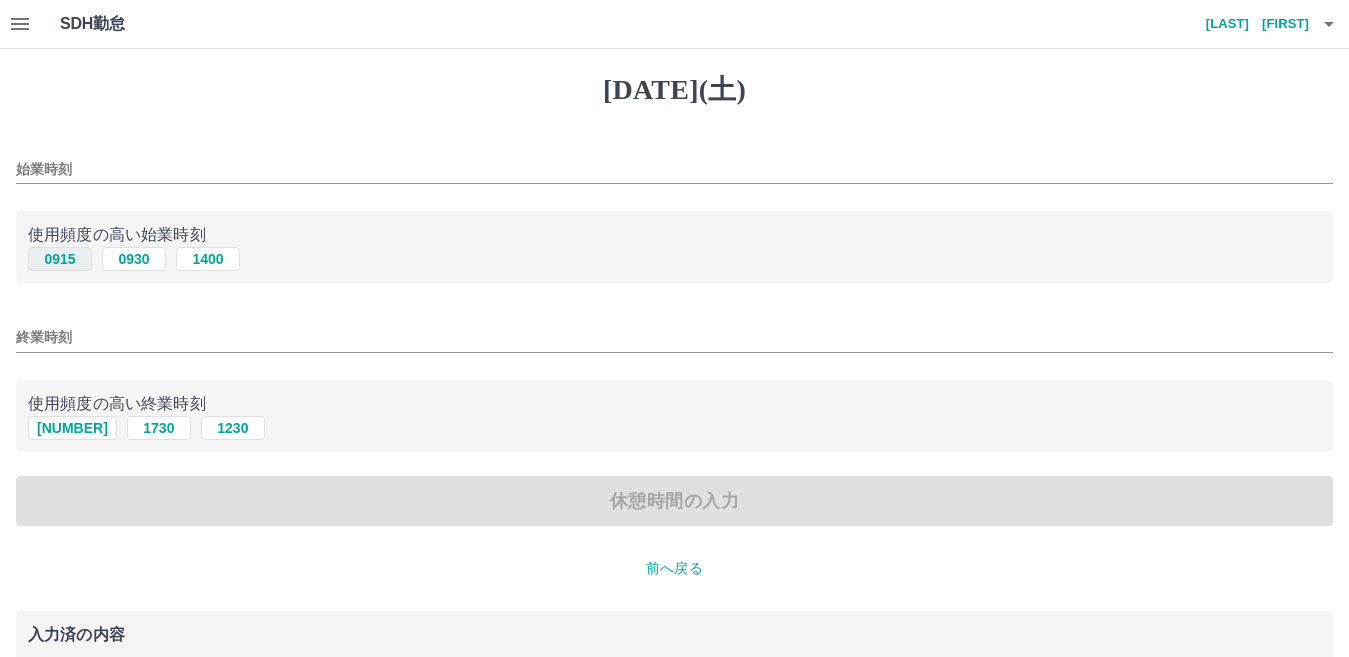 click on "0915" at bounding box center (60, 259) 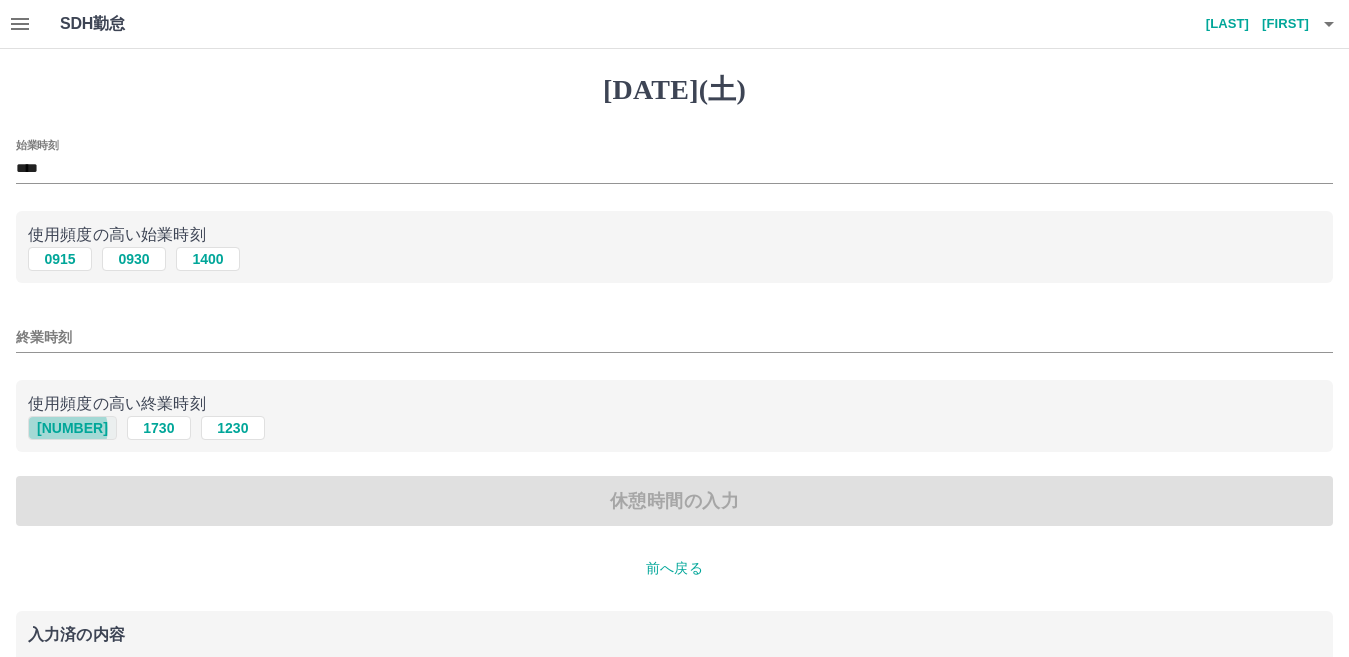 click on "[NUMBER]" at bounding box center (72, 428) 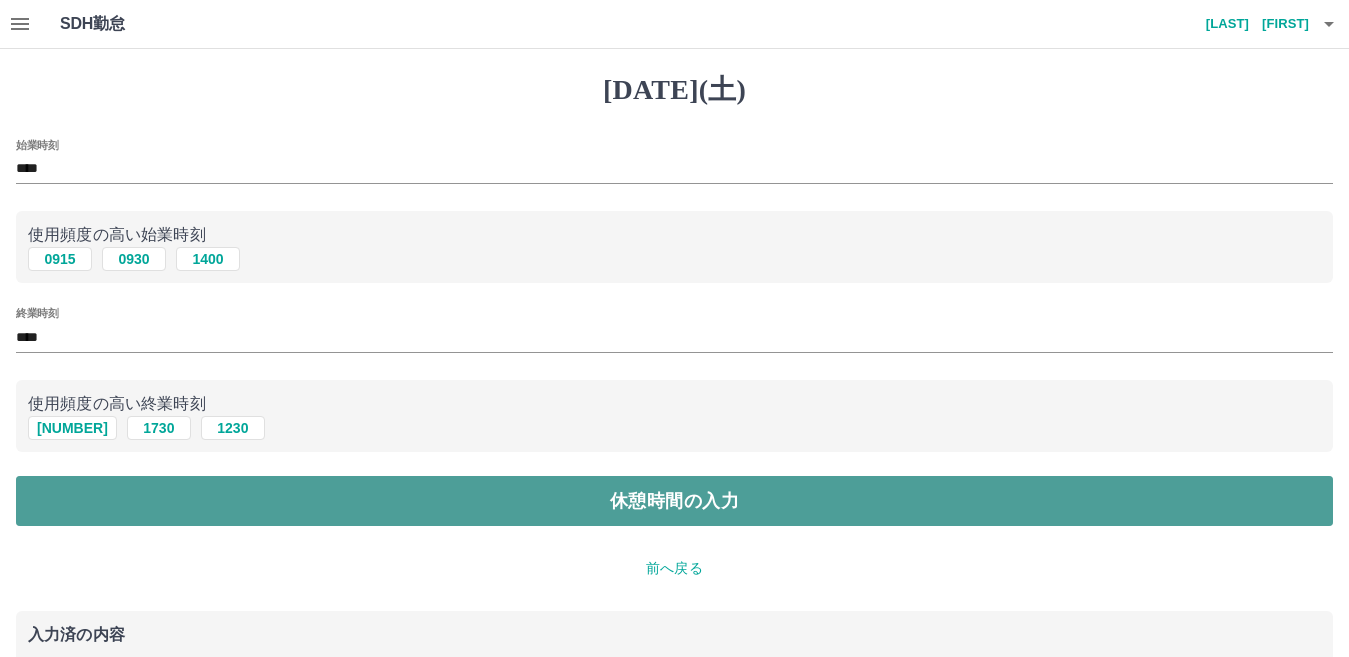click on "休憩時間の入力" at bounding box center (674, 501) 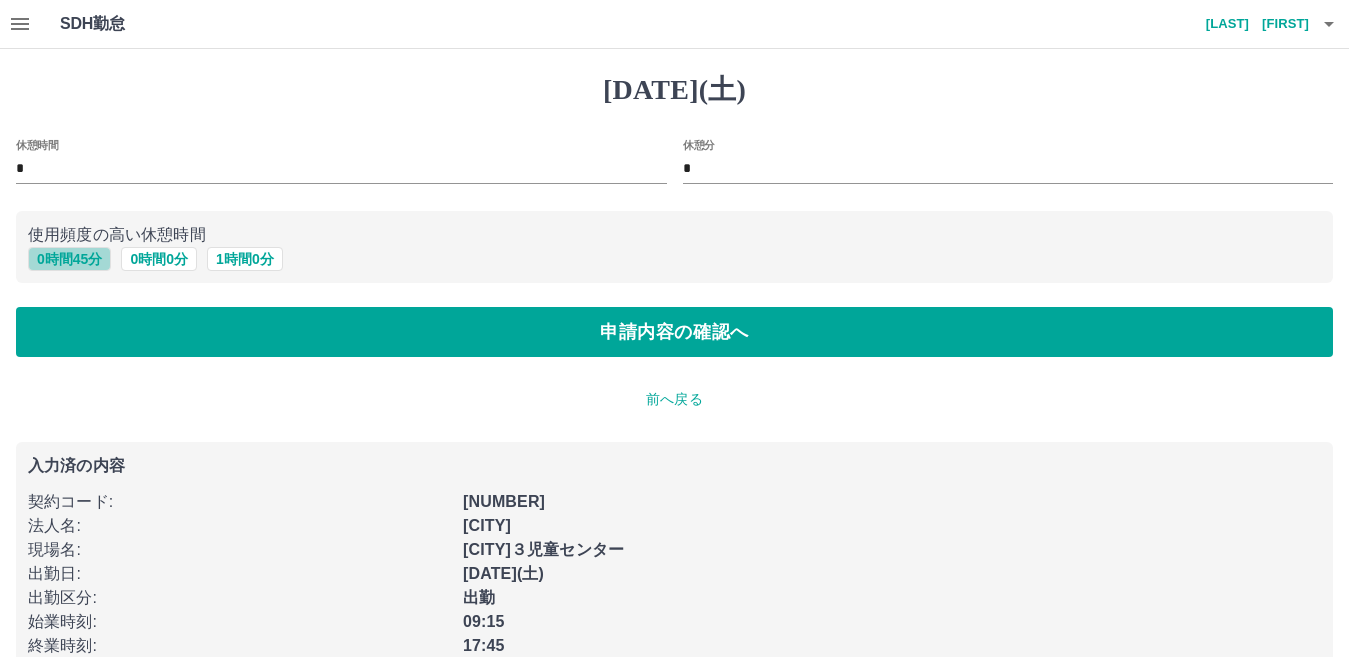 click on "0 時間 45 分" at bounding box center [69, 259] 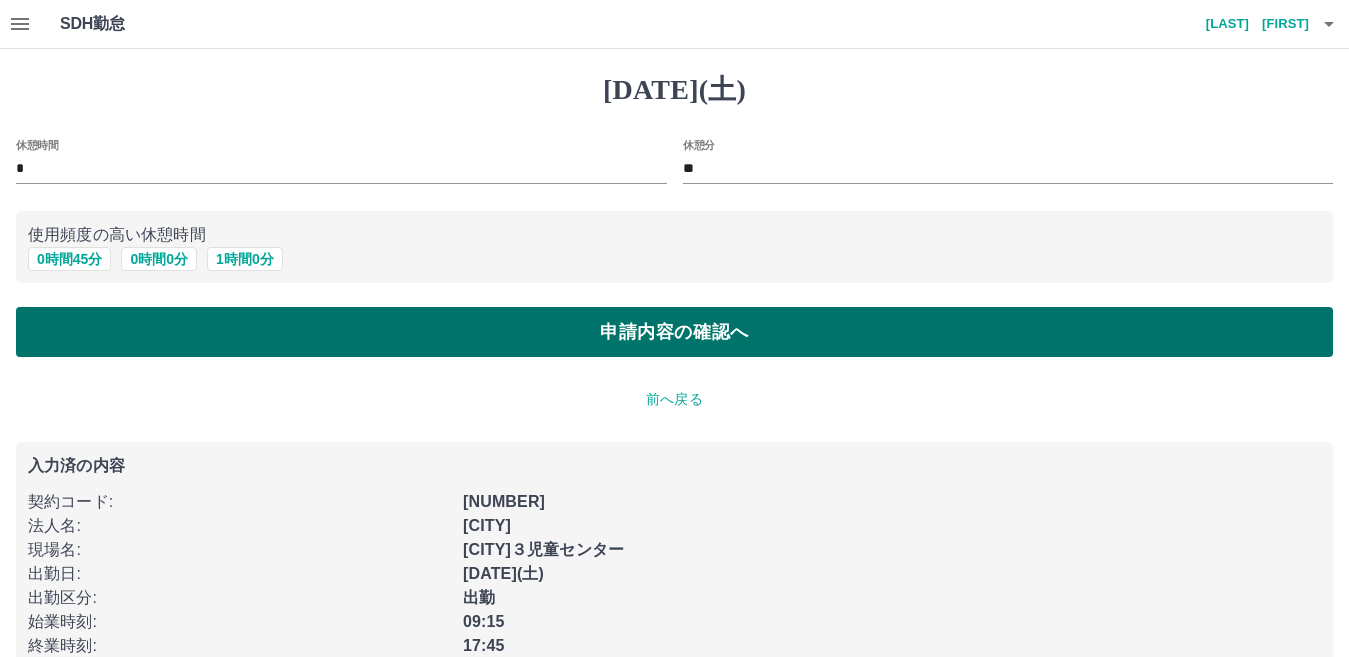 click on "申請内容の確認へ" at bounding box center (674, 332) 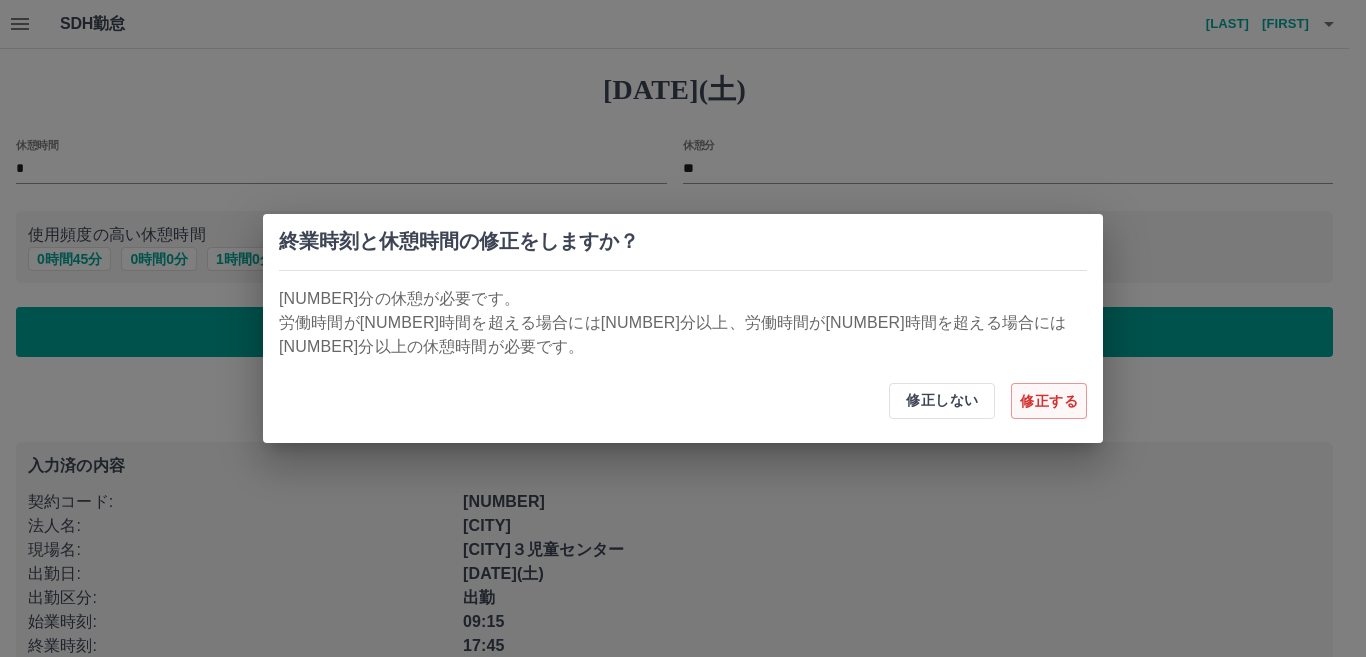 click on "修正する" at bounding box center (1049, 401) 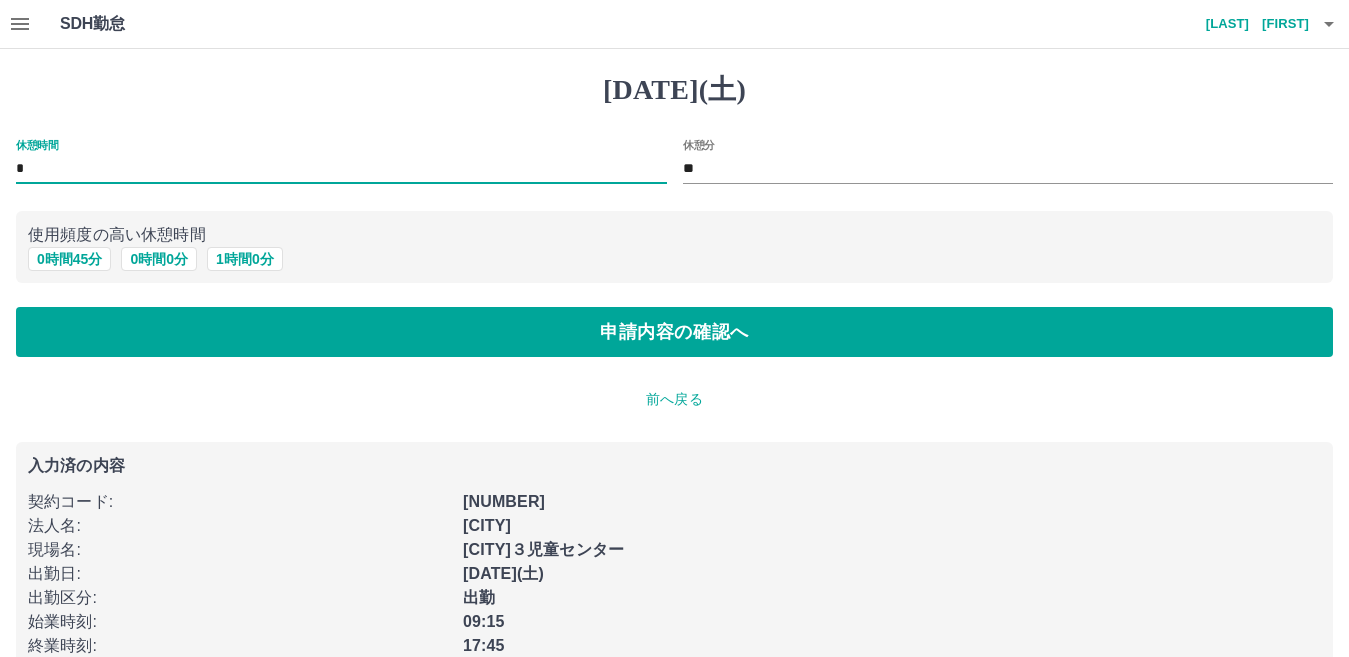 click on "*" at bounding box center [341, 169] 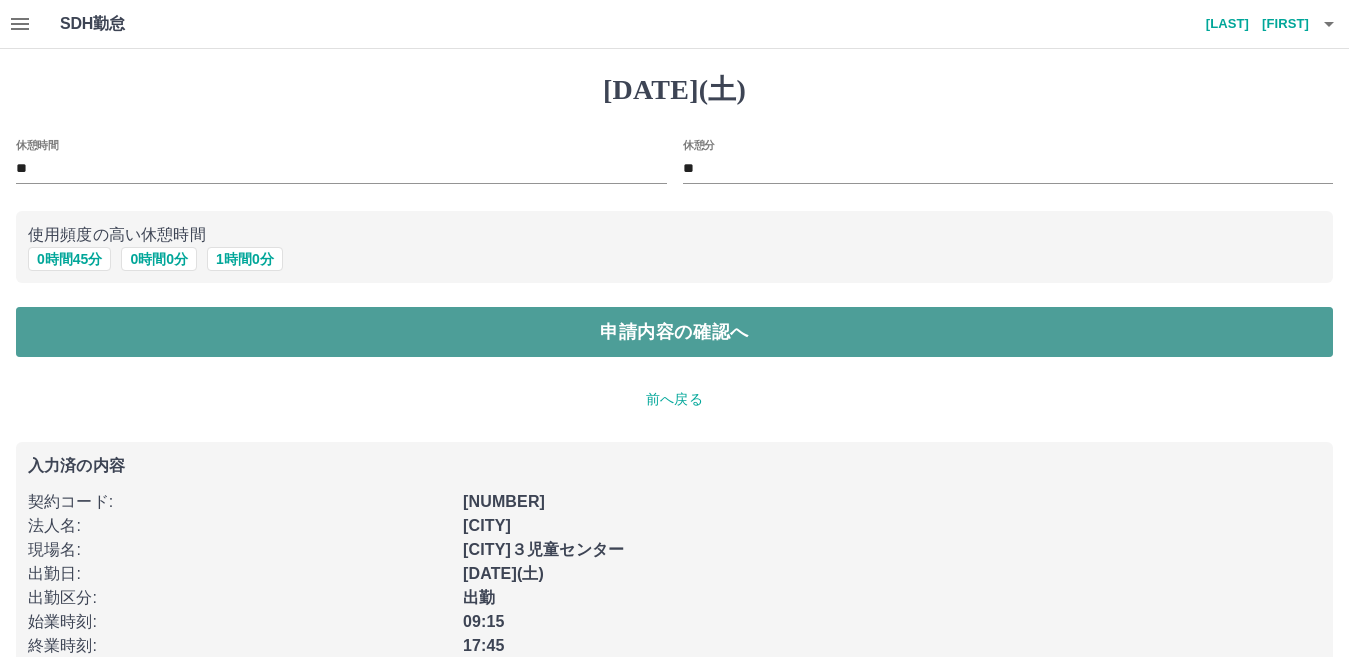 click on "申請内容の確認へ" at bounding box center (674, 332) 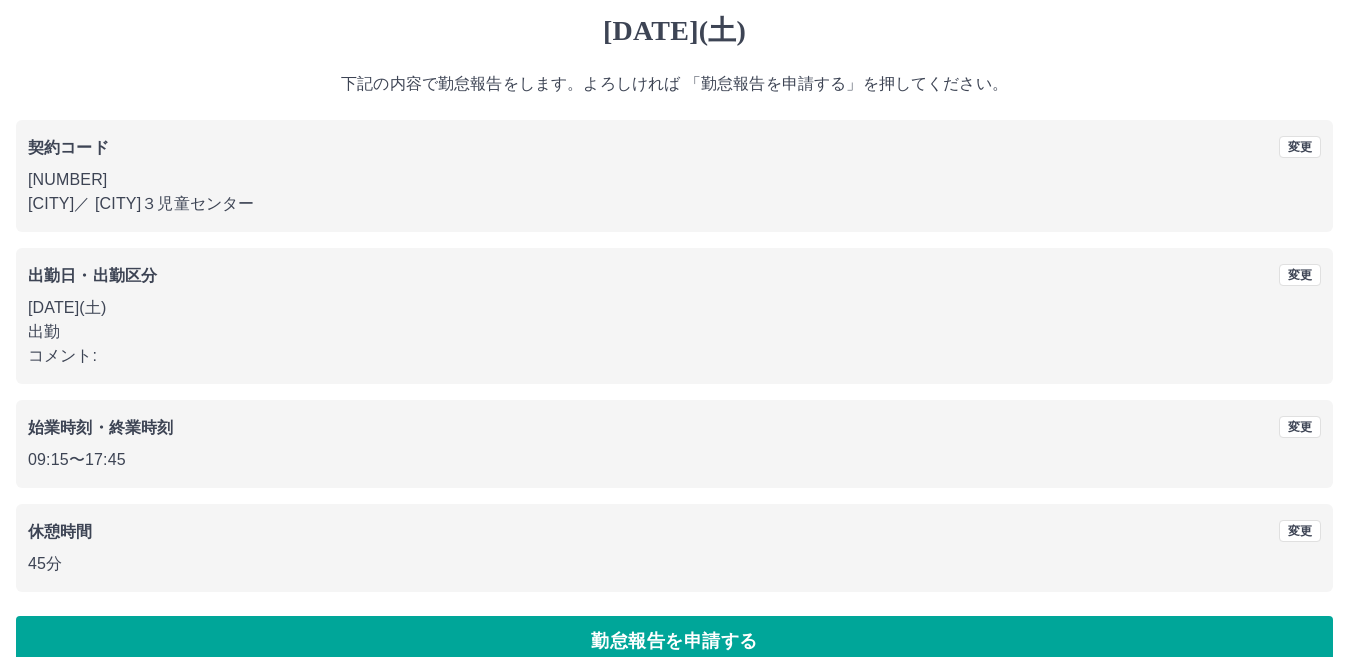 scroll, scrollTop: 92, scrollLeft: 0, axis: vertical 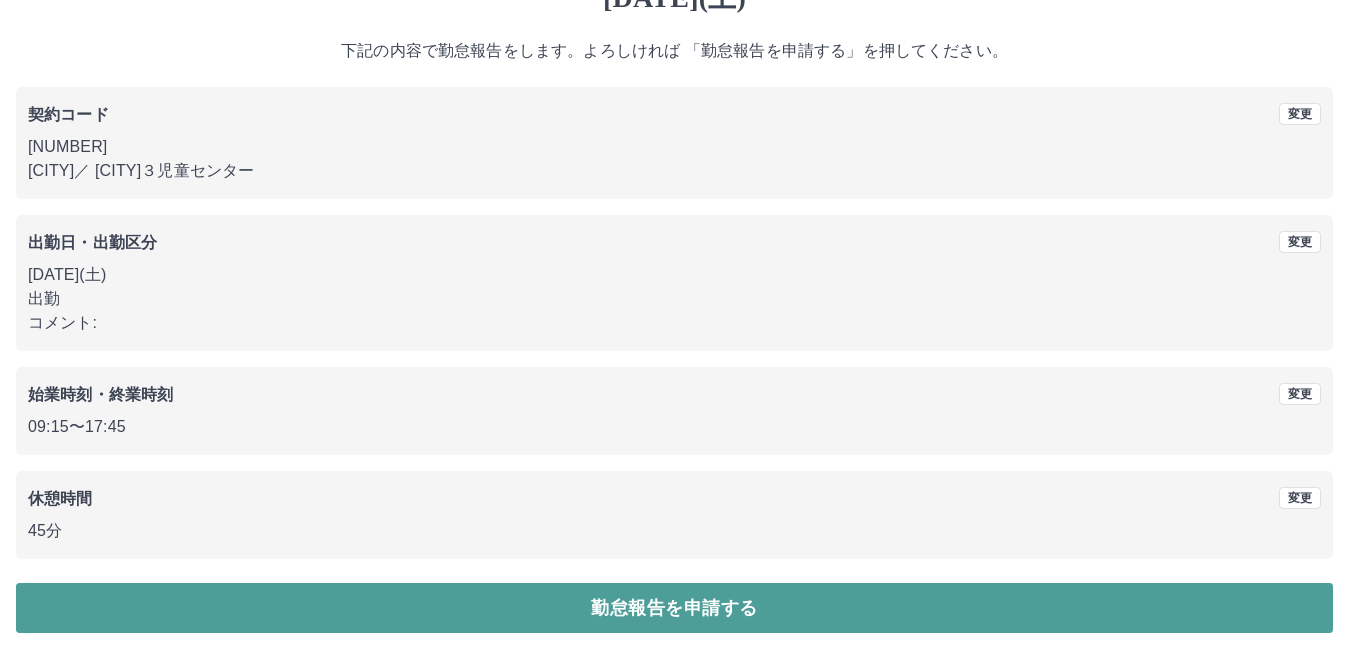 click on "勤怠報告を申請する" at bounding box center [674, 608] 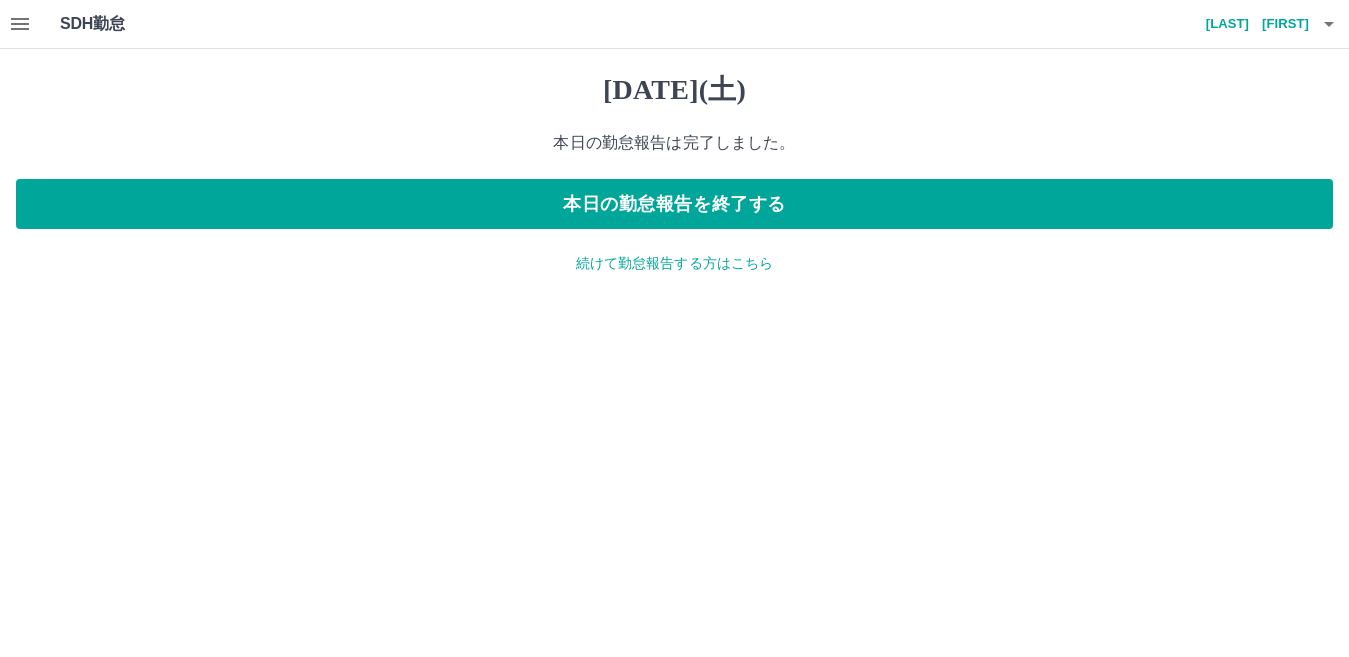 scroll, scrollTop: 0, scrollLeft: 0, axis: both 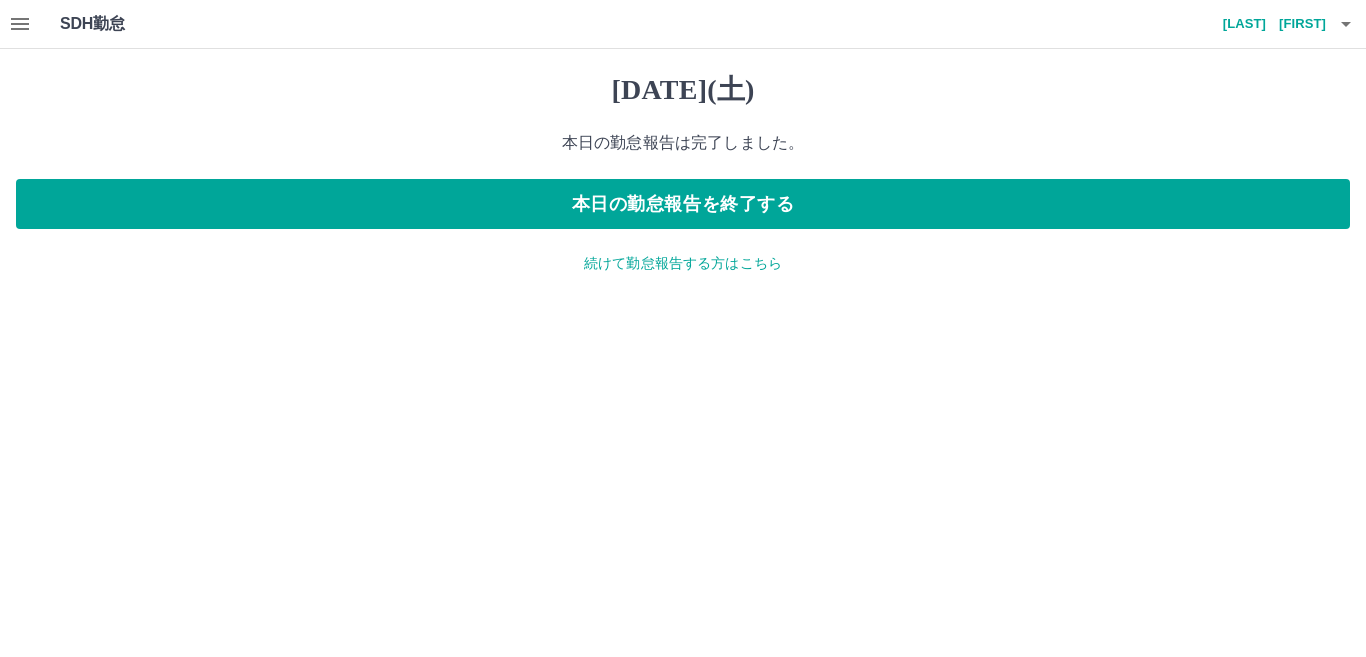 click on "続けて勤怠報告する方はこちら" at bounding box center [683, 263] 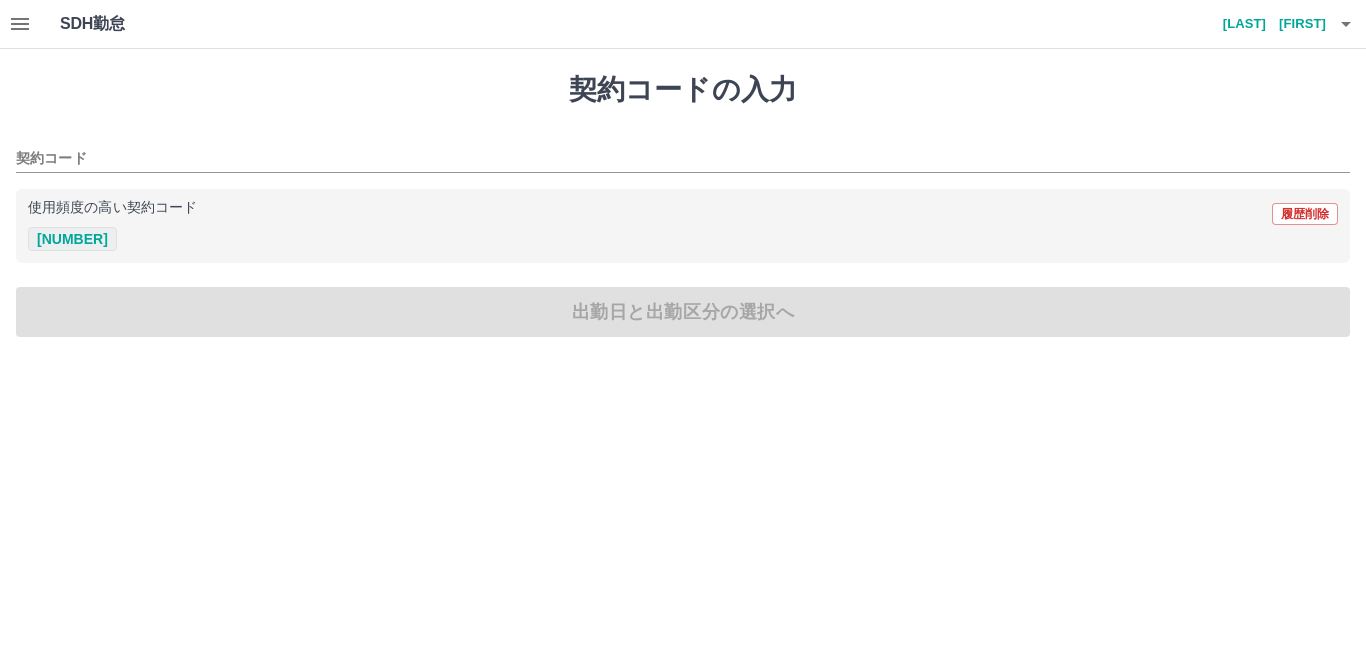 click on "[NUMBER]" at bounding box center [72, 239] 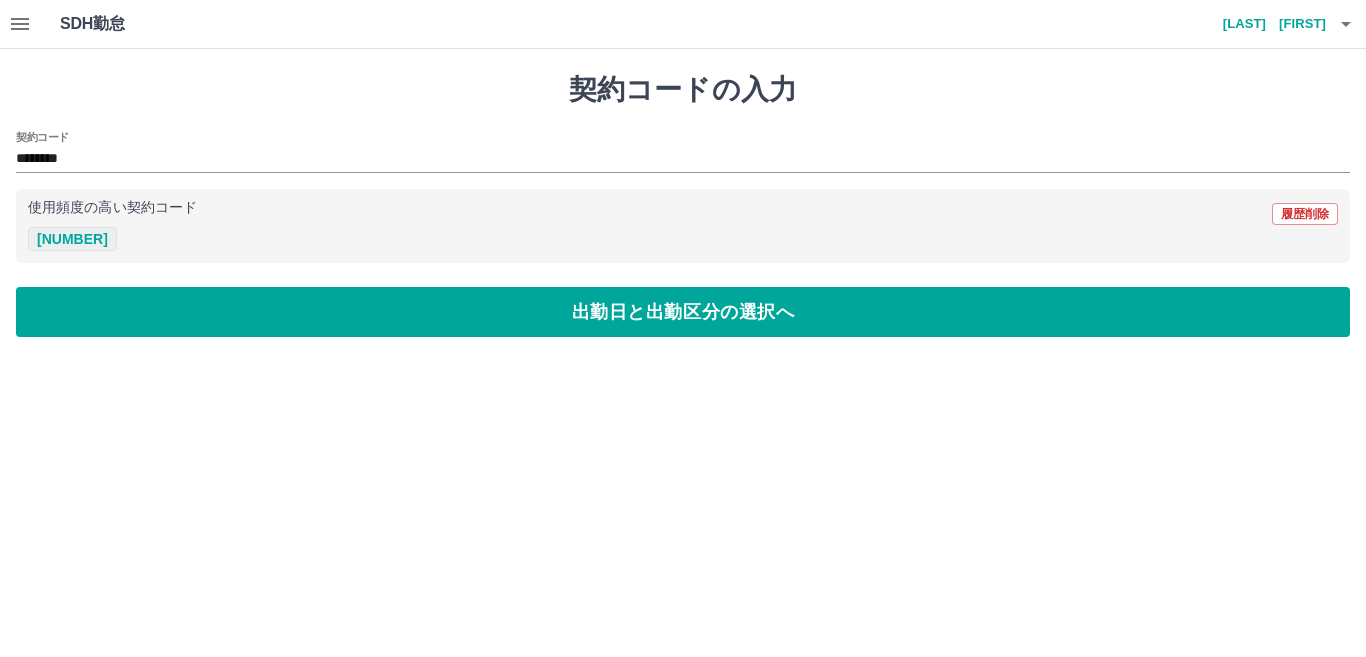 type on "********" 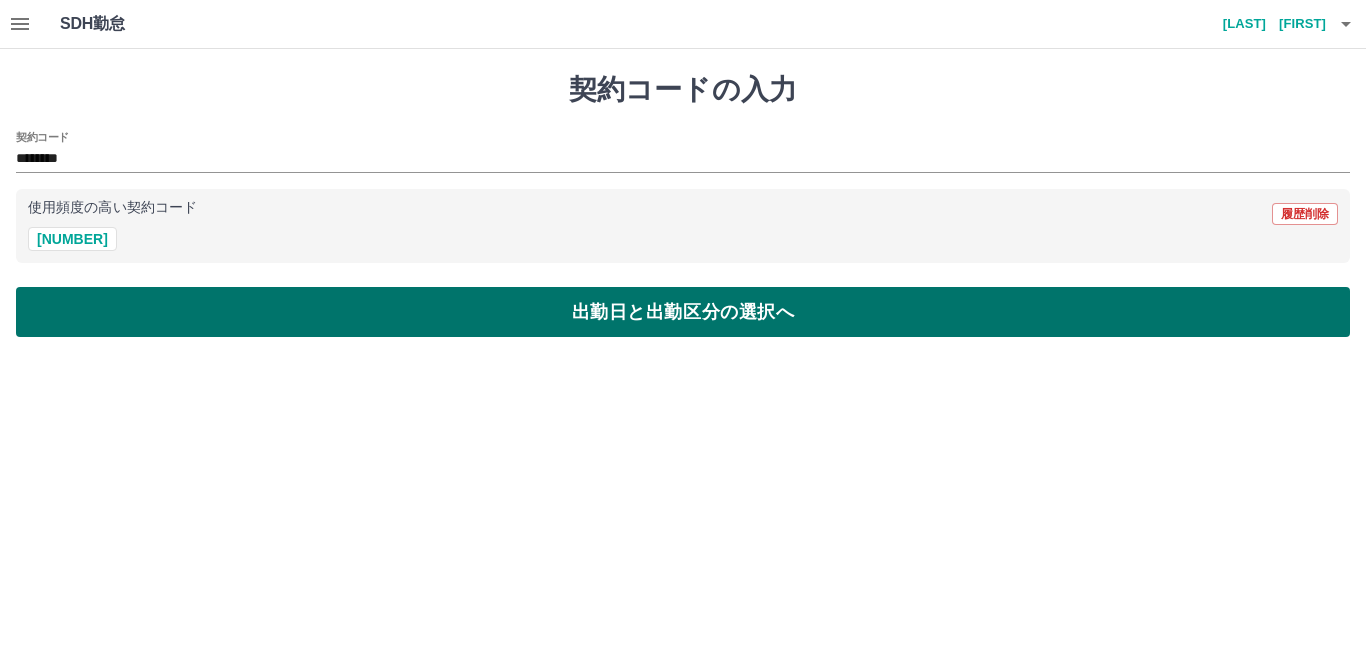 click on "出勤日と出勤区分の選択へ" at bounding box center (683, 312) 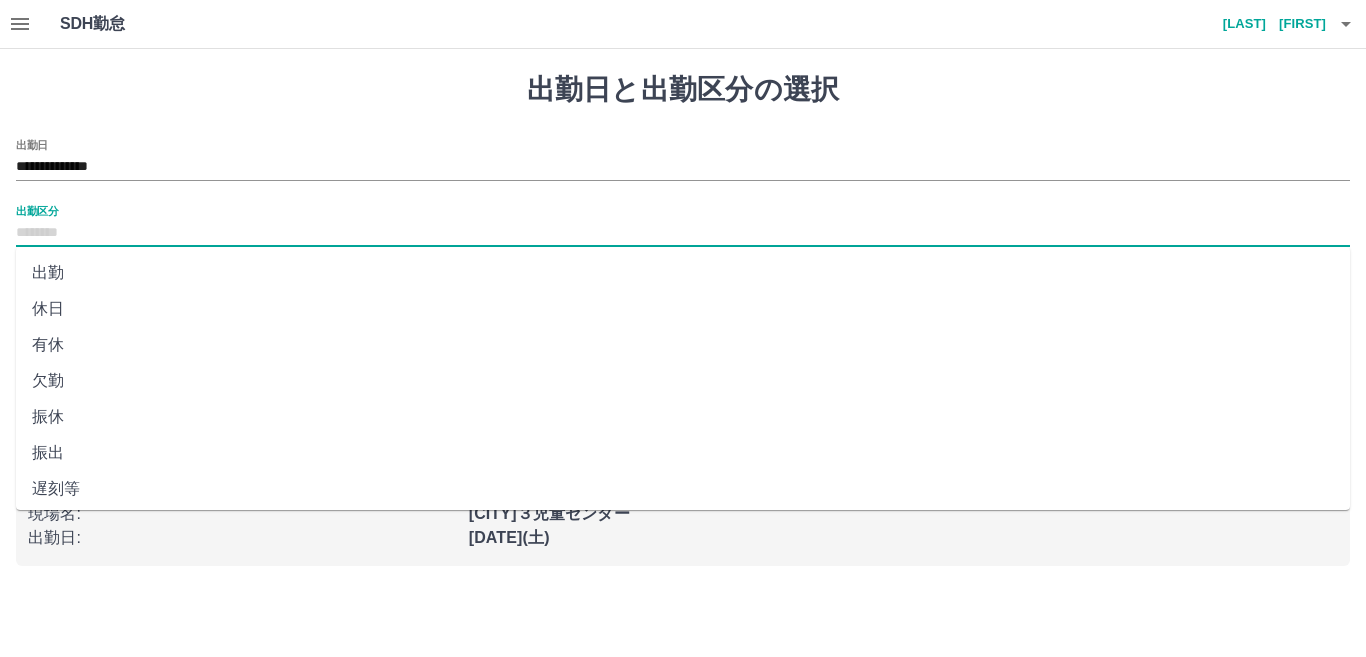 click on "出勤区分" at bounding box center (683, 233) 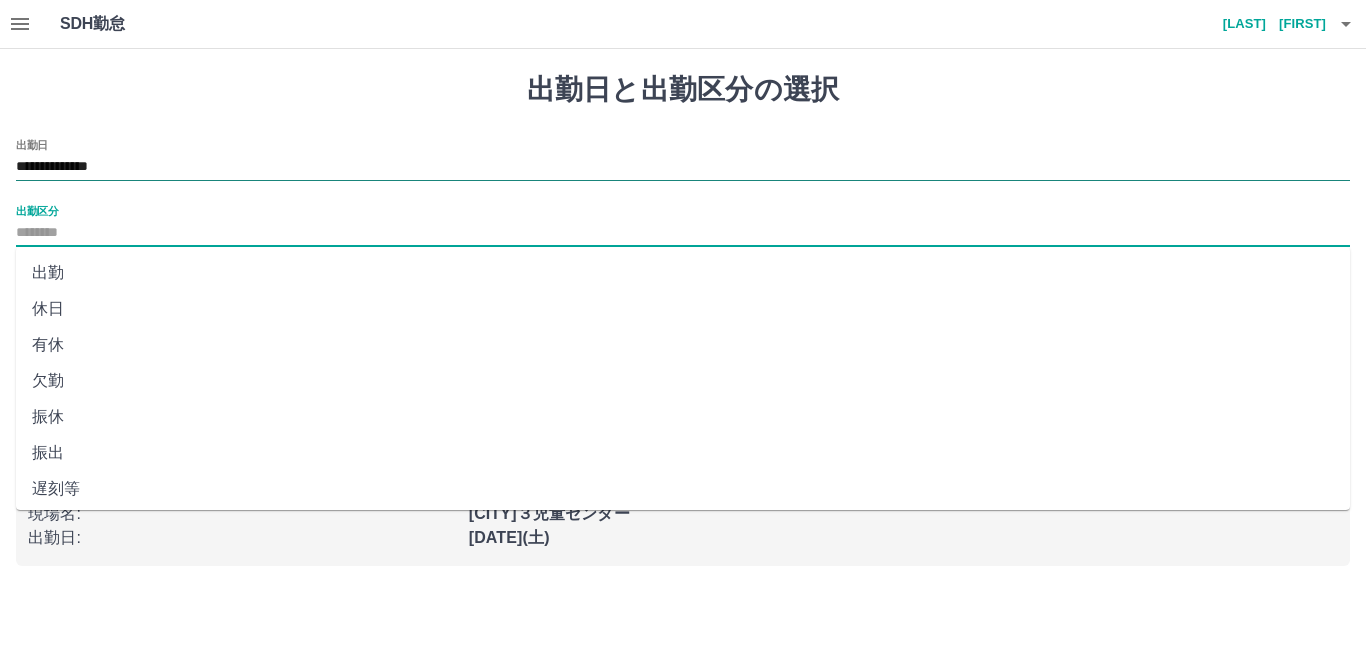 click on "**********" at bounding box center (683, 167) 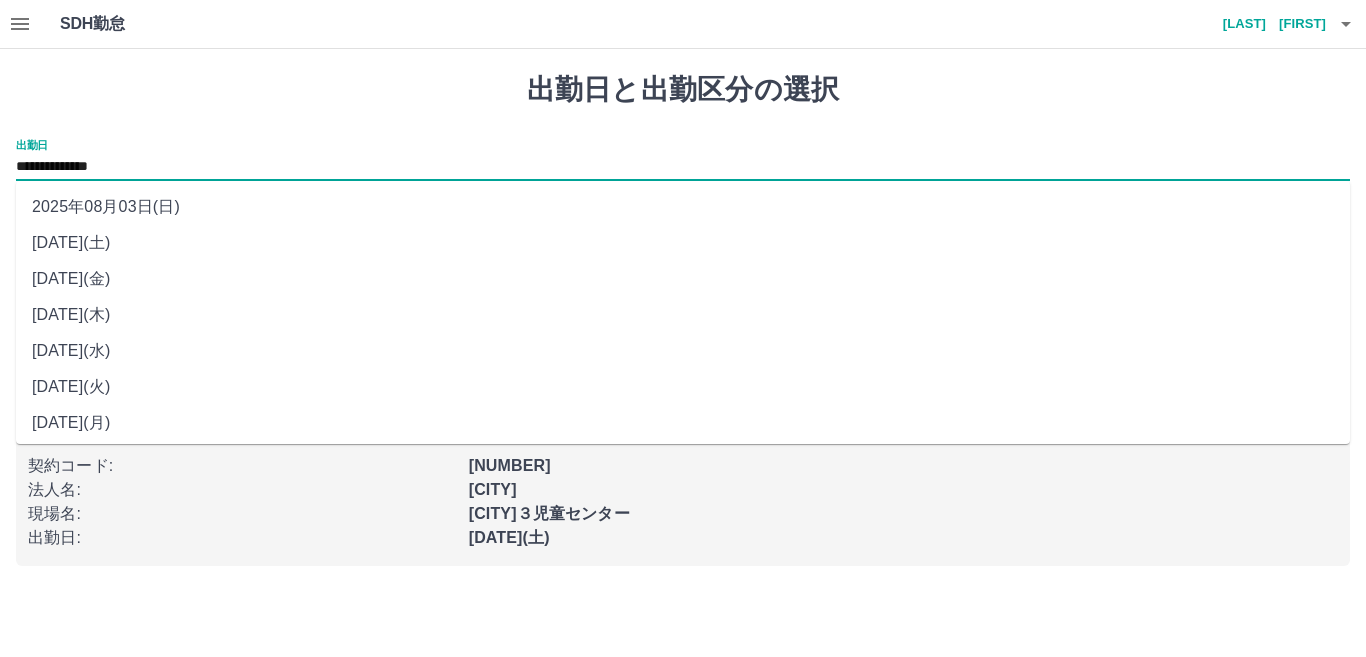click on "2025年08月03日(日)" at bounding box center (683, 207) 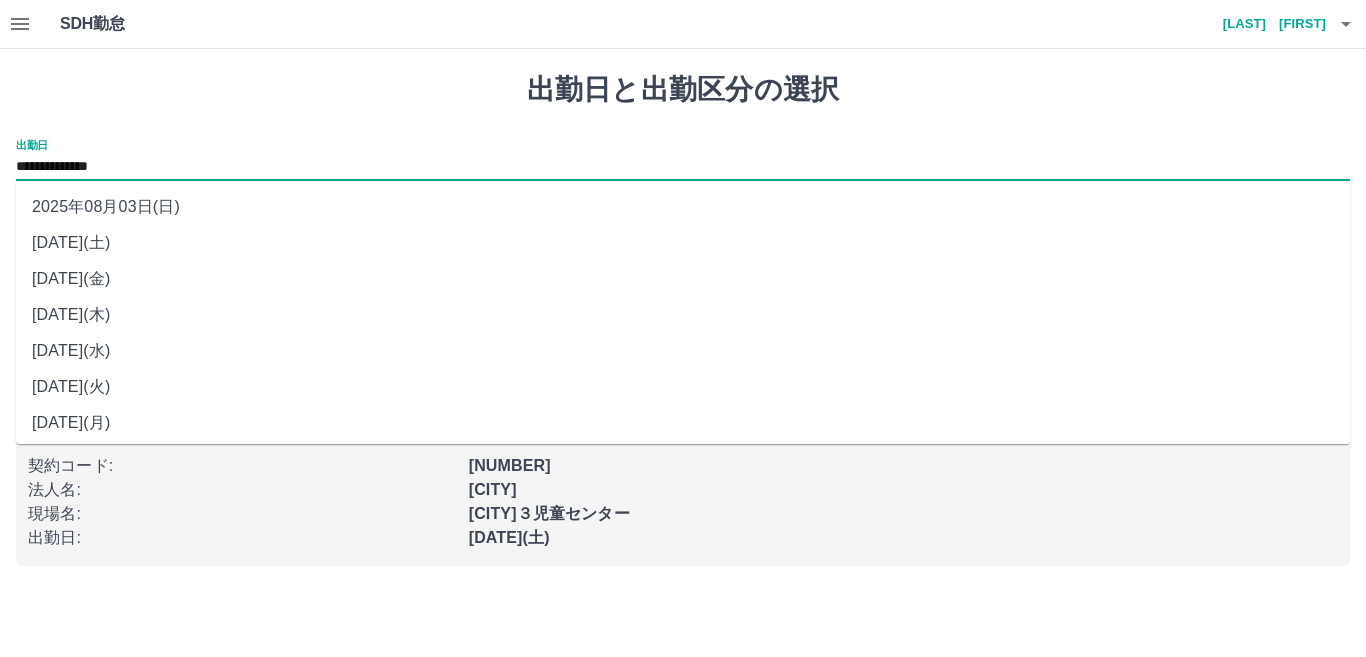 type on "**********" 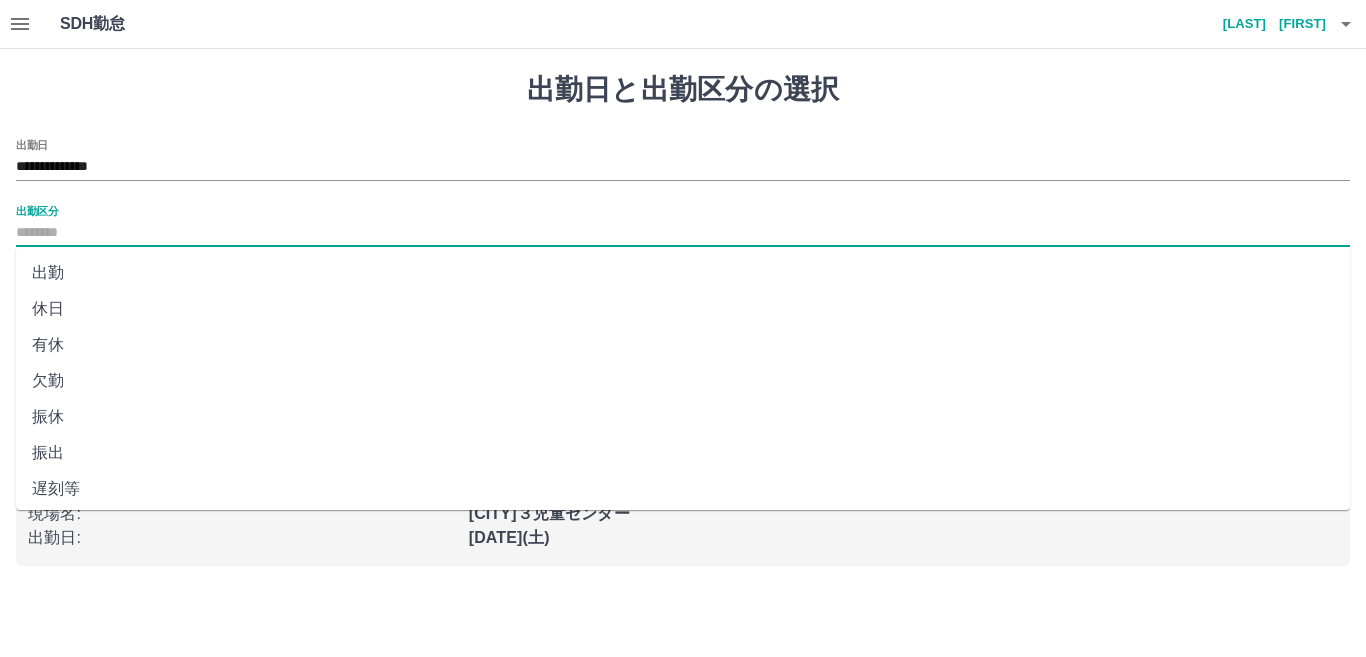 click on "出勤区分" at bounding box center [683, 233] 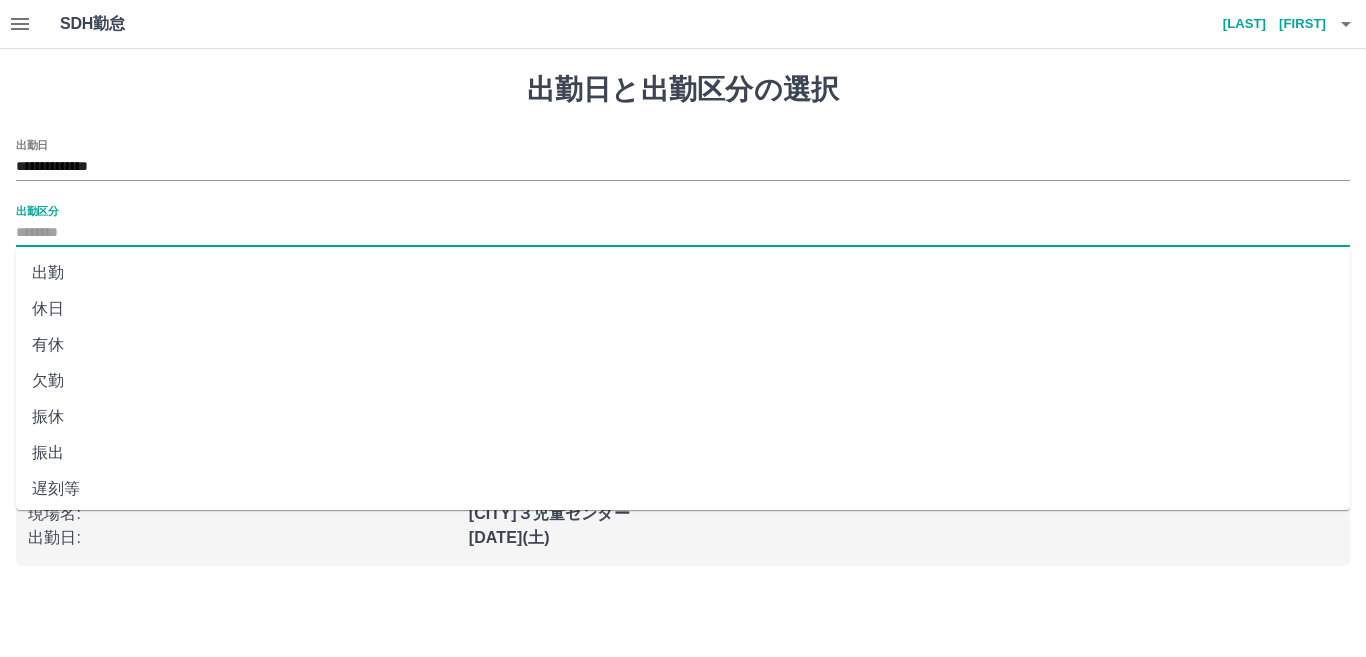 click on "休日" at bounding box center [683, 309] 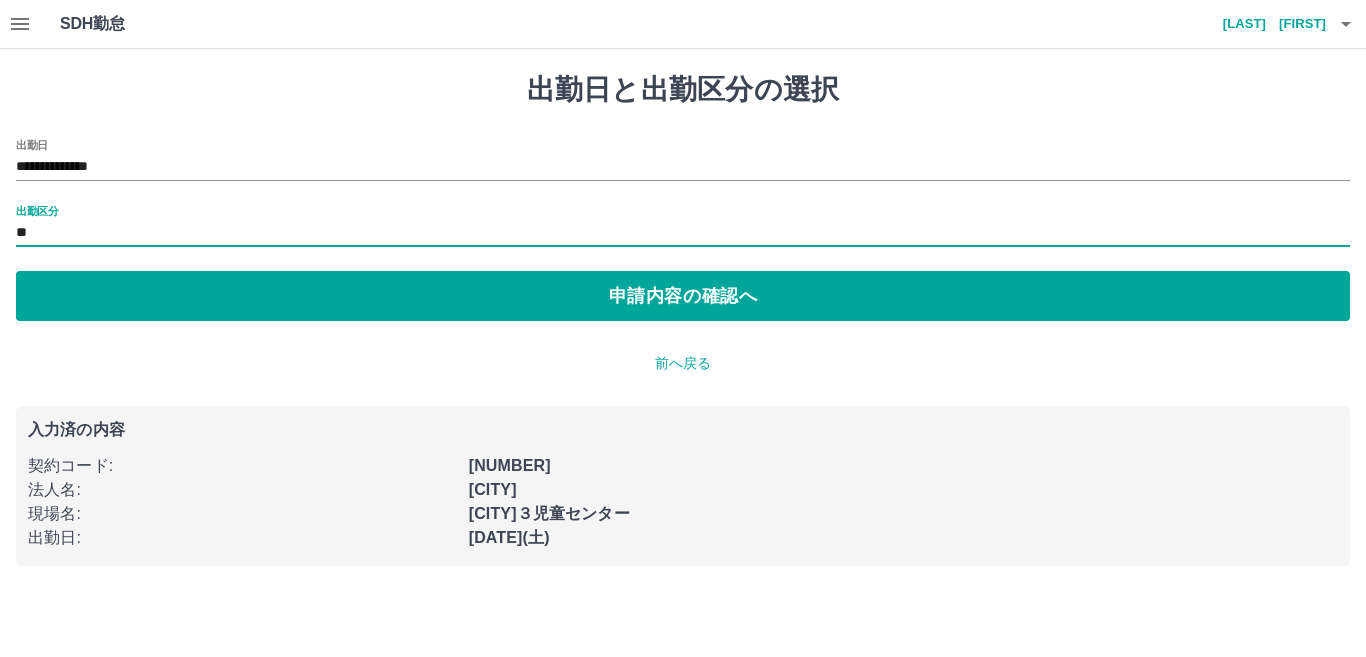 click on "申請内容の確認へ" at bounding box center [683, 296] 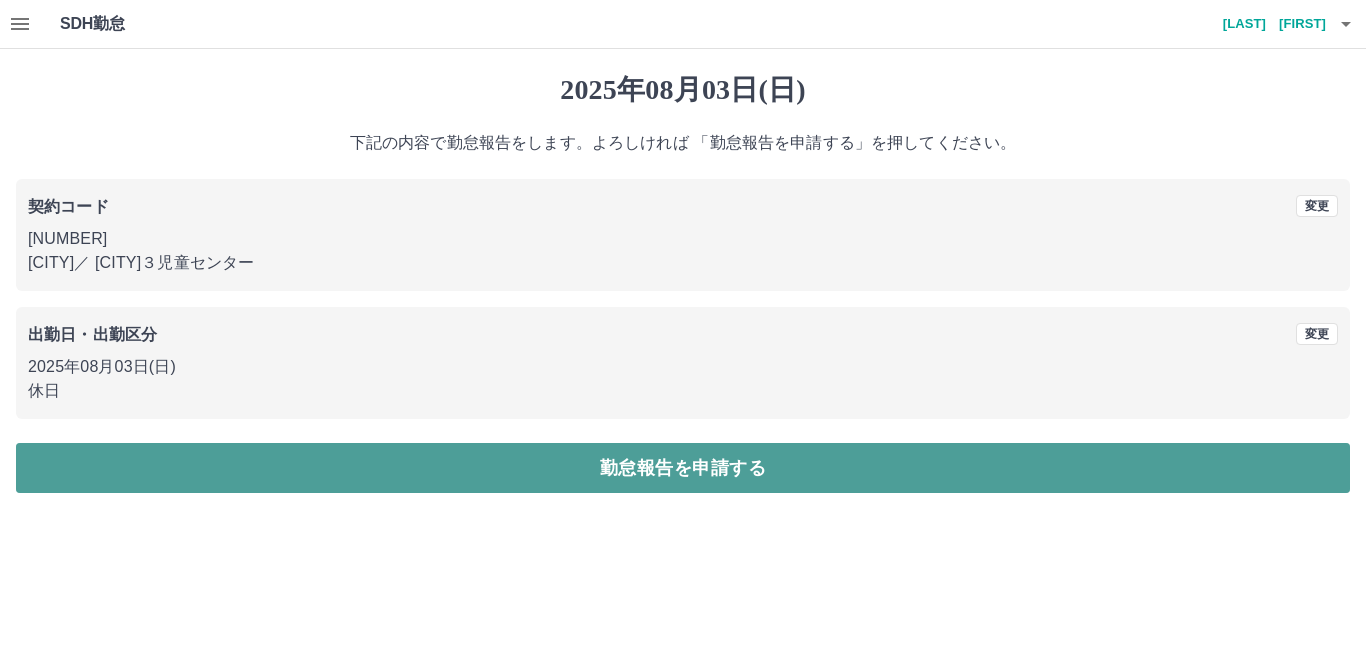 click on "勤怠報告を申請する" at bounding box center (683, 468) 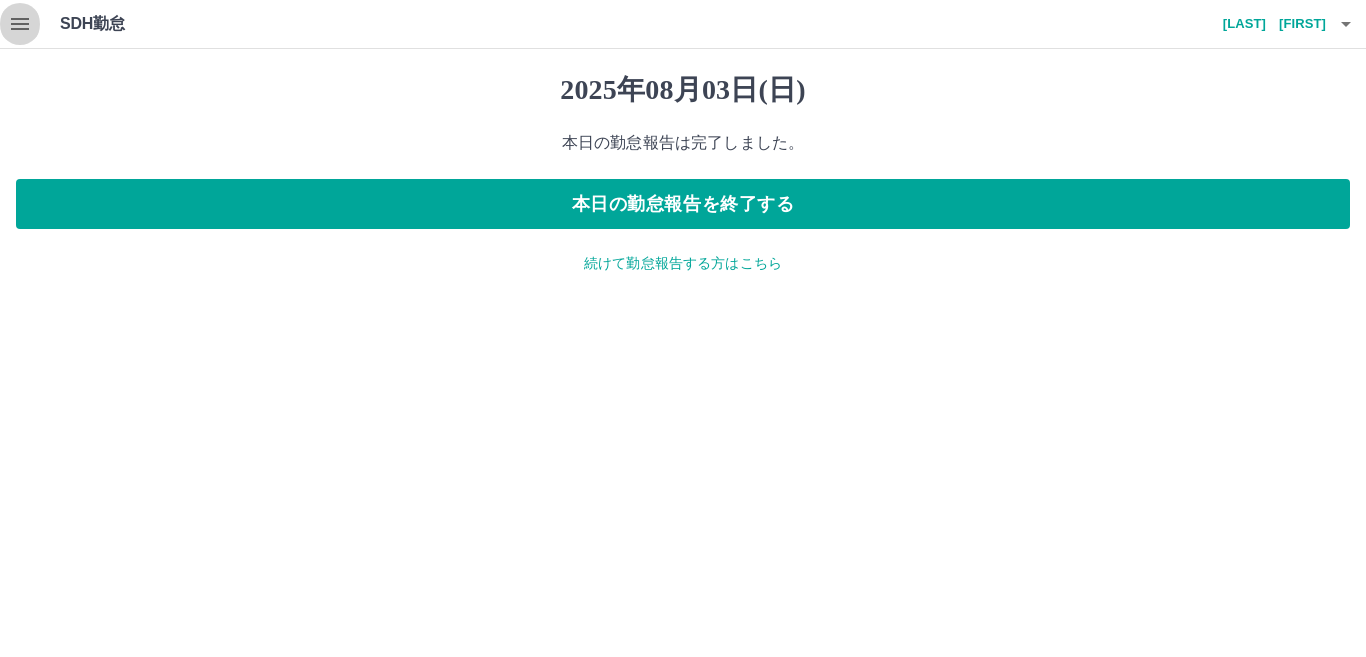click 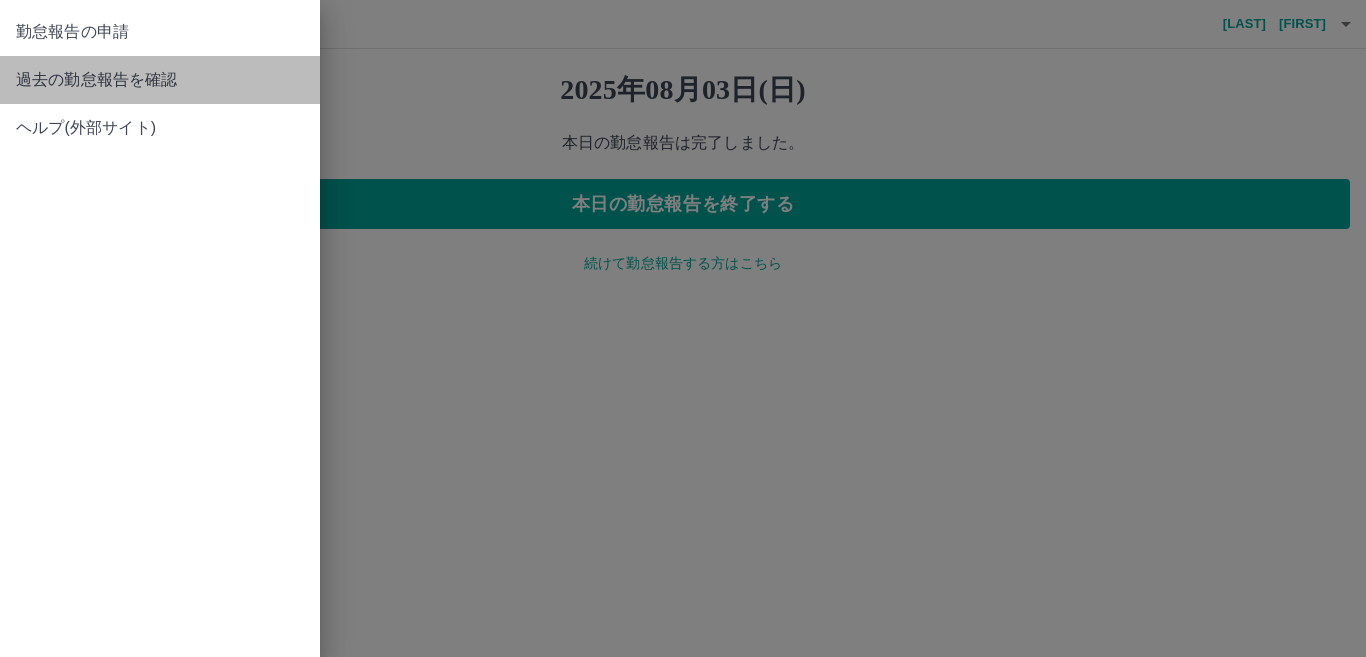 click on "過去の勤怠報告を確認" at bounding box center [160, 80] 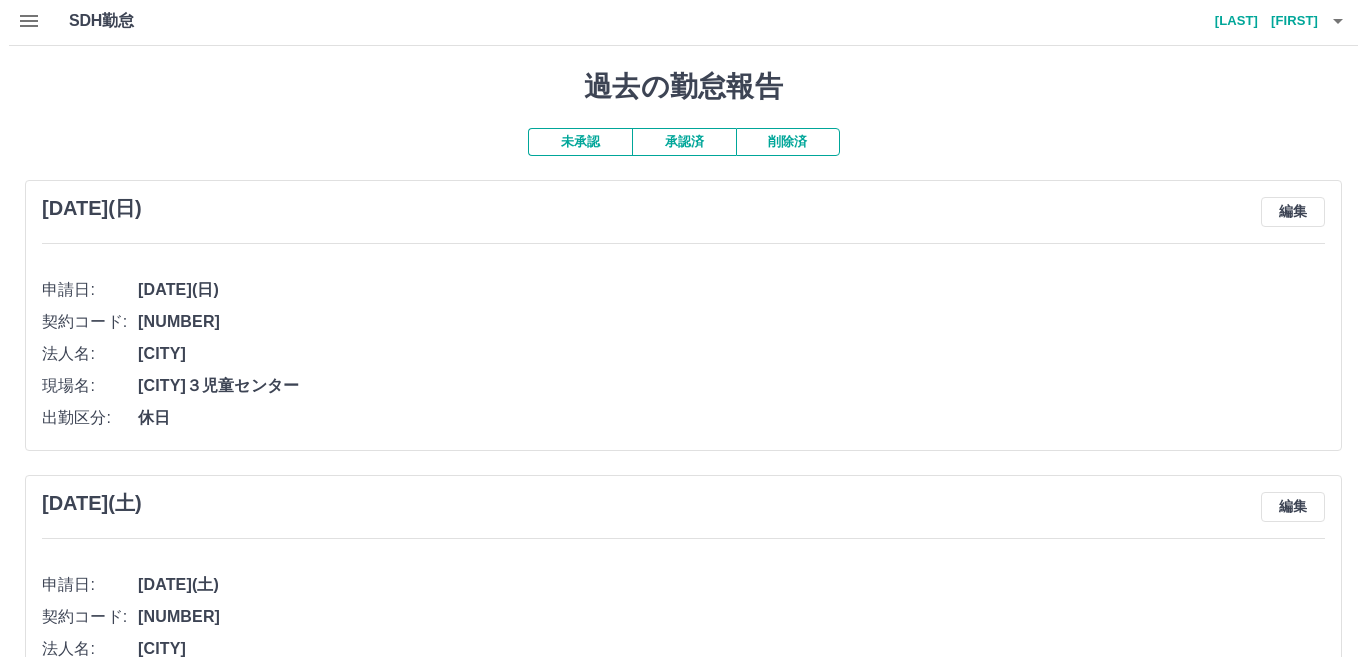scroll, scrollTop: 0, scrollLeft: 0, axis: both 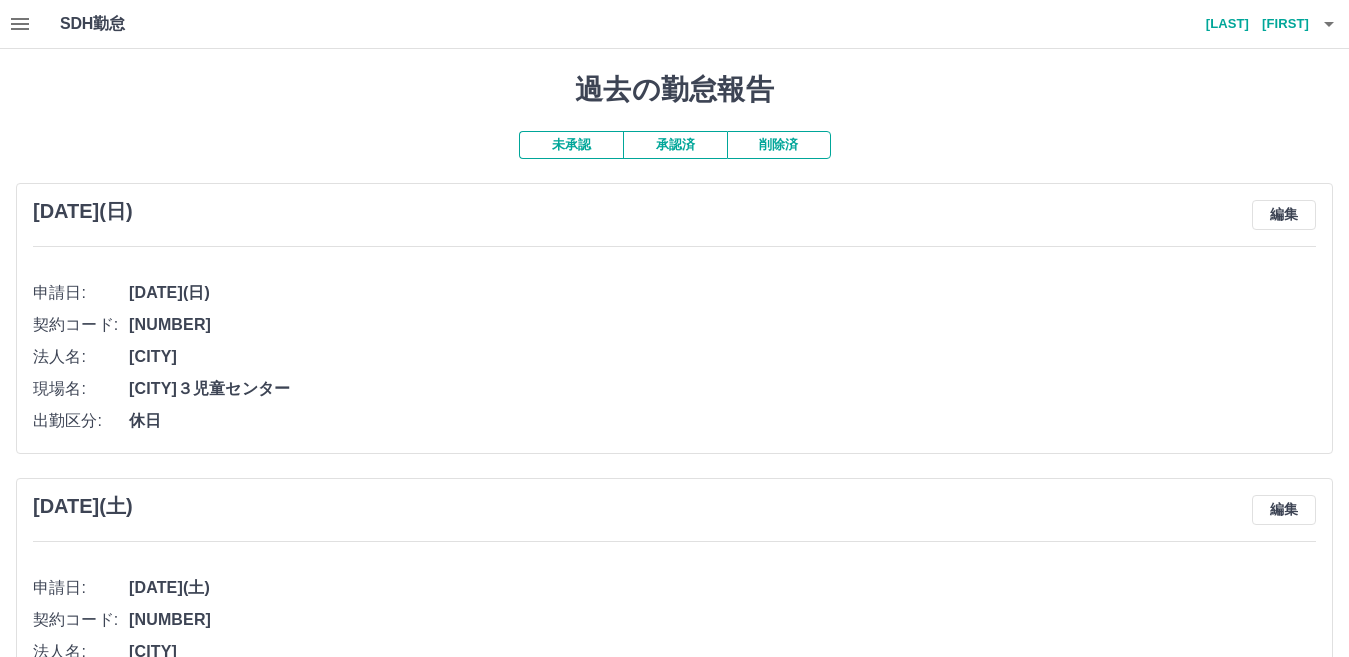 click 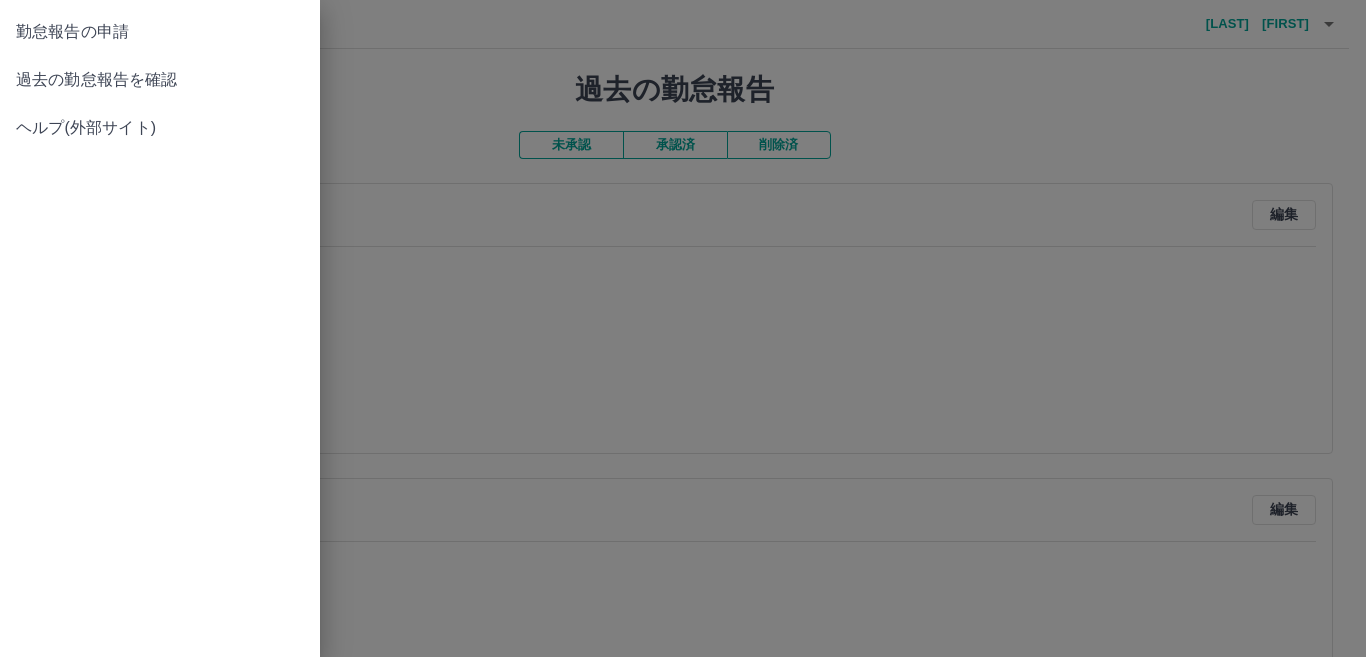 click at bounding box center [683, 328] 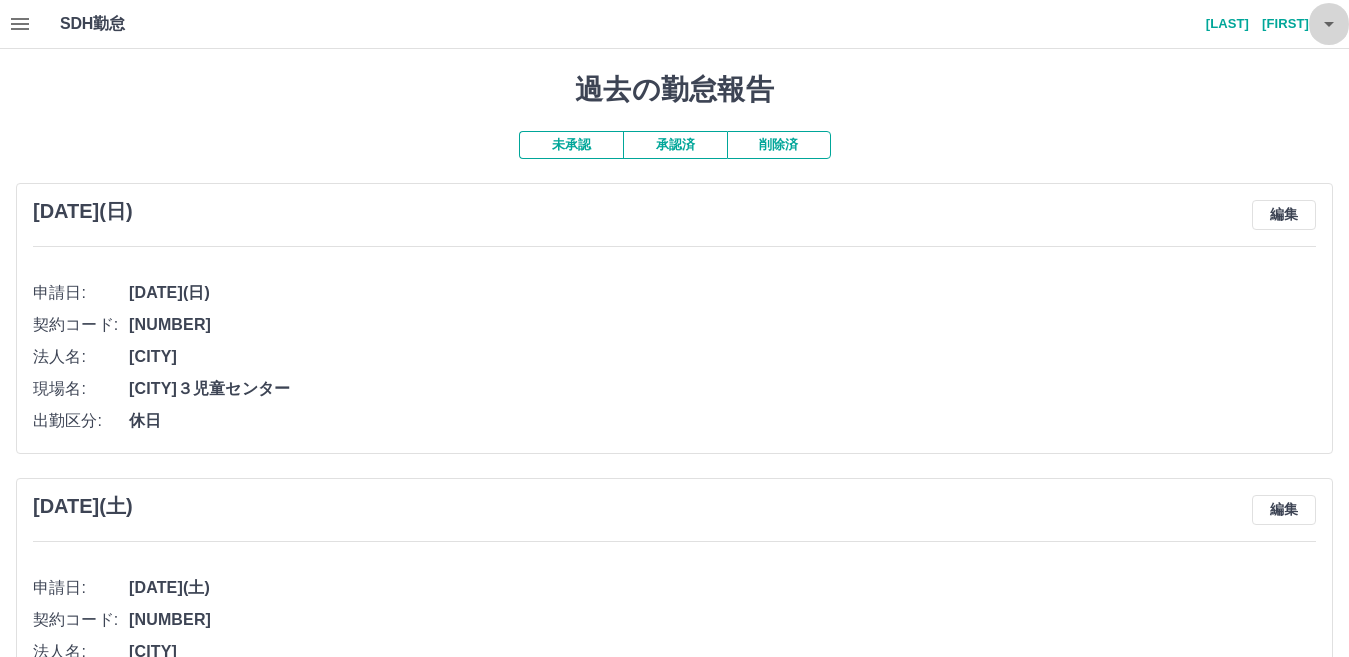 click 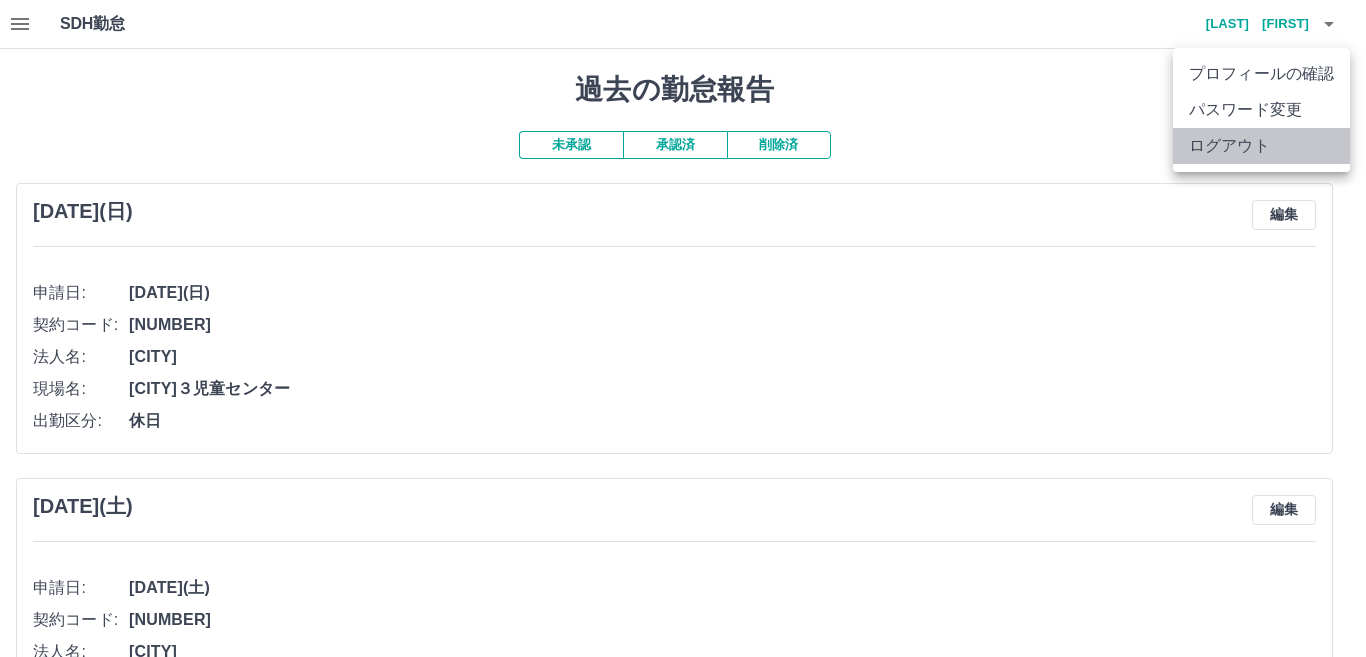 click on "ログアウト" at bounding box center [1261, 146] 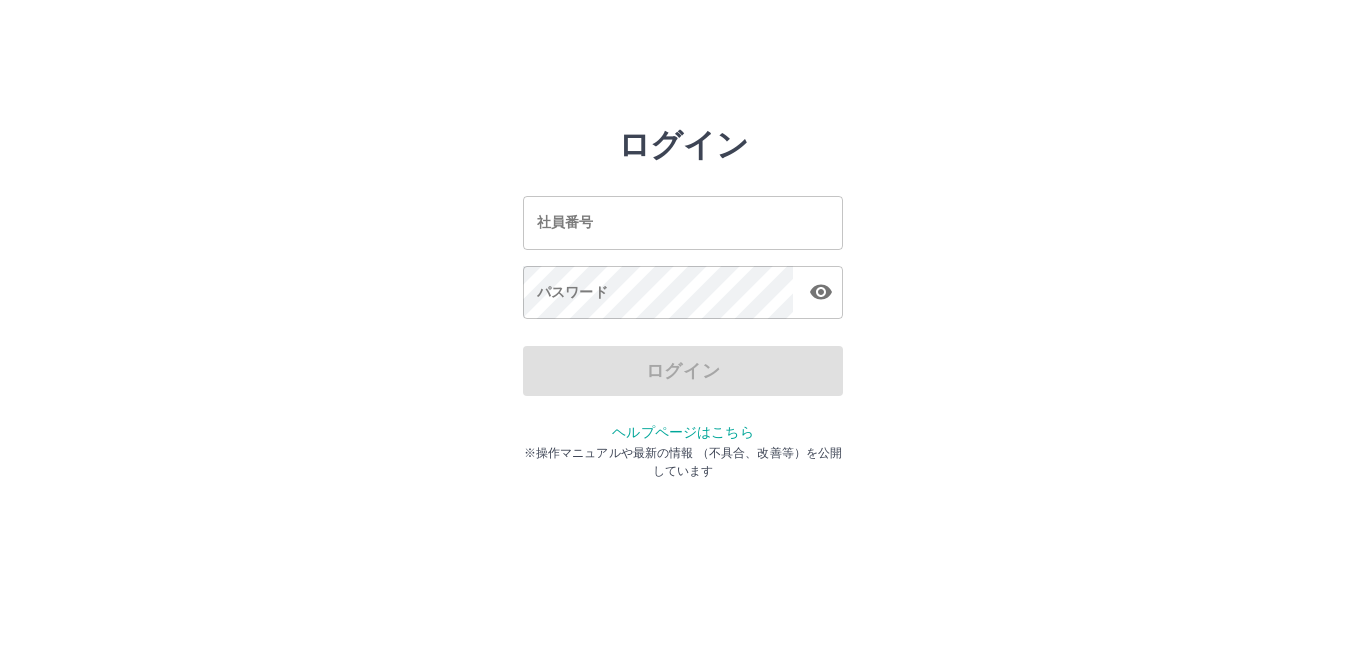 scroll, scrollTop: 0, scrollLeft: 0, axis: both 